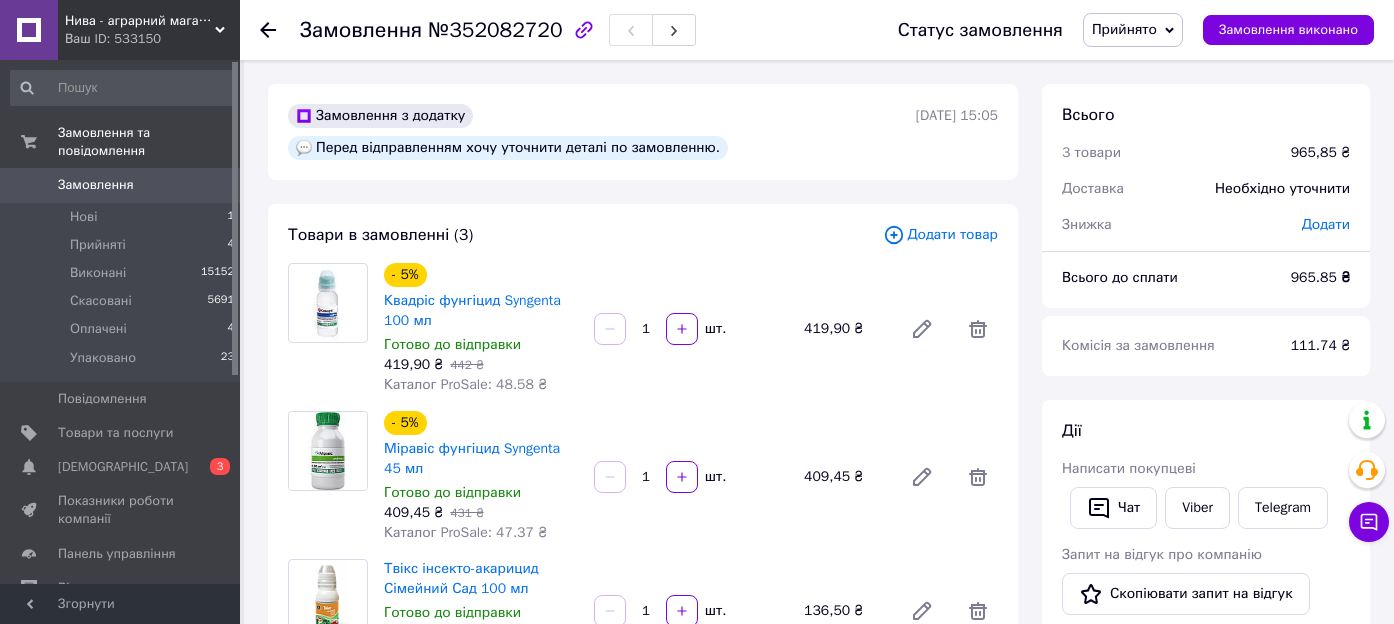 scroll, scrollTop: 299, scrollLeft: 0, axis: vertical 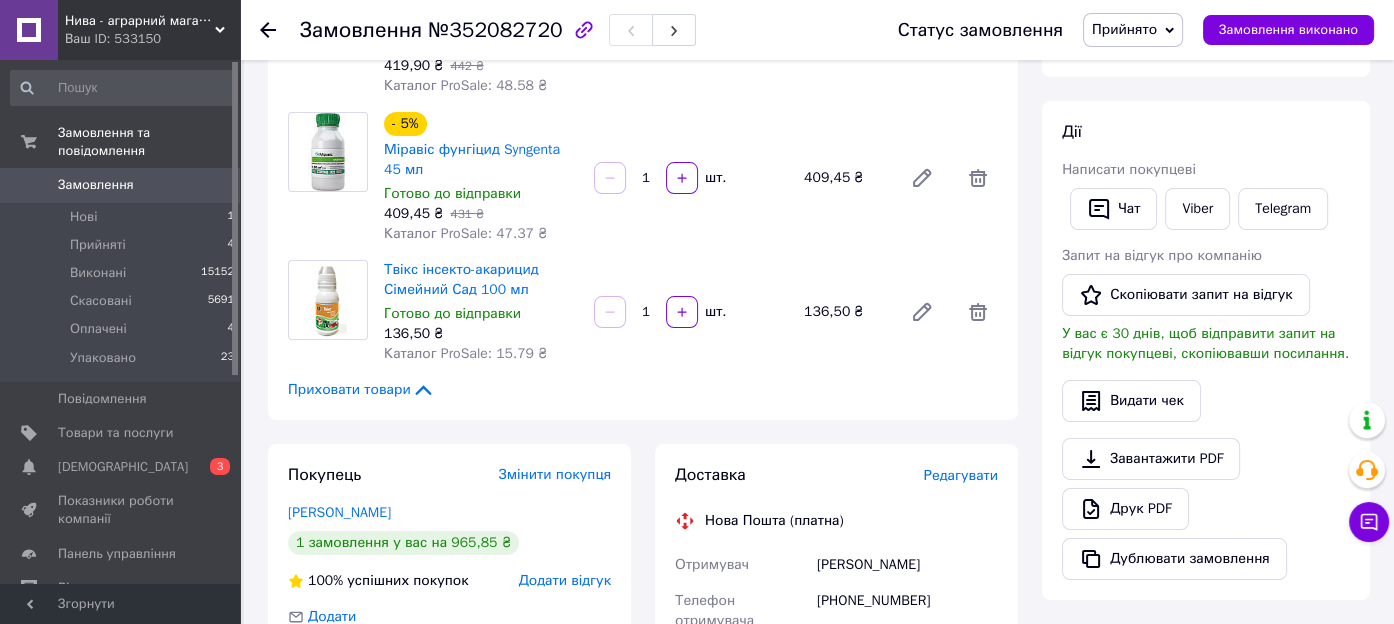 click on "Замовлення №352082720 Статус замовлення Прийнято Виконано Скасовано Оплачено Упаковано Замовлення виконано" at bounding box center (817, 30) 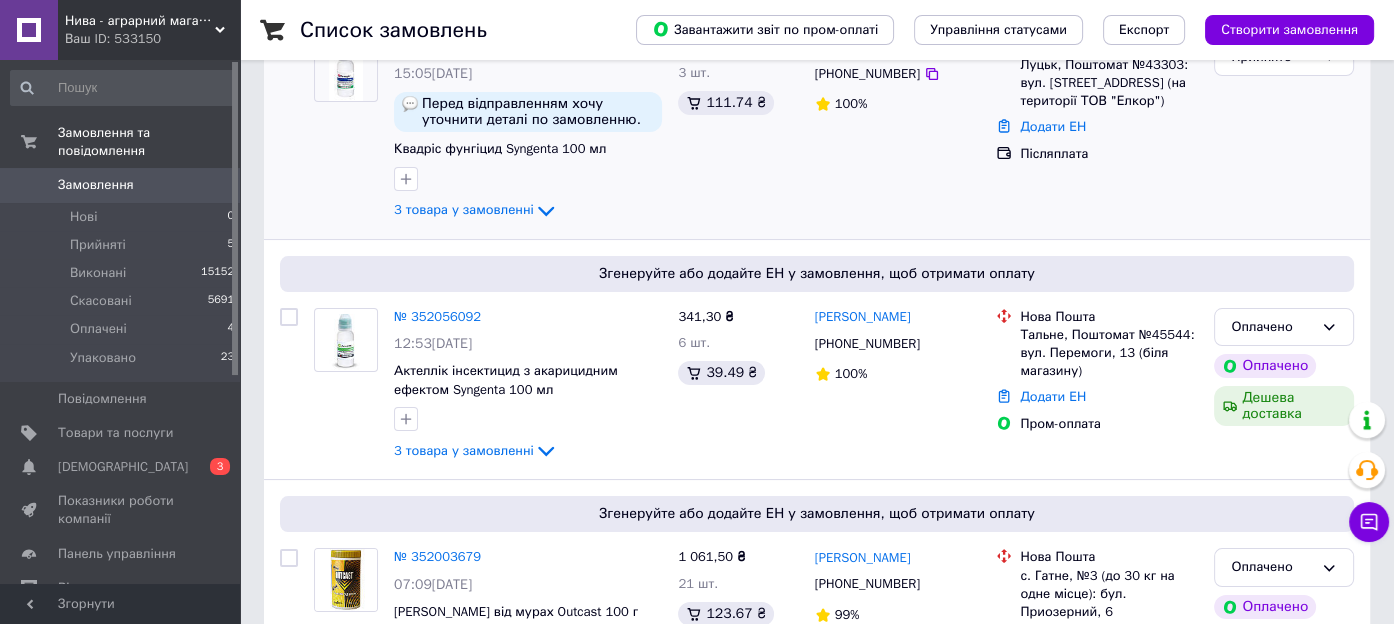 scroll, scrollTop: 200, scrollLeft: 0, axis: vertical 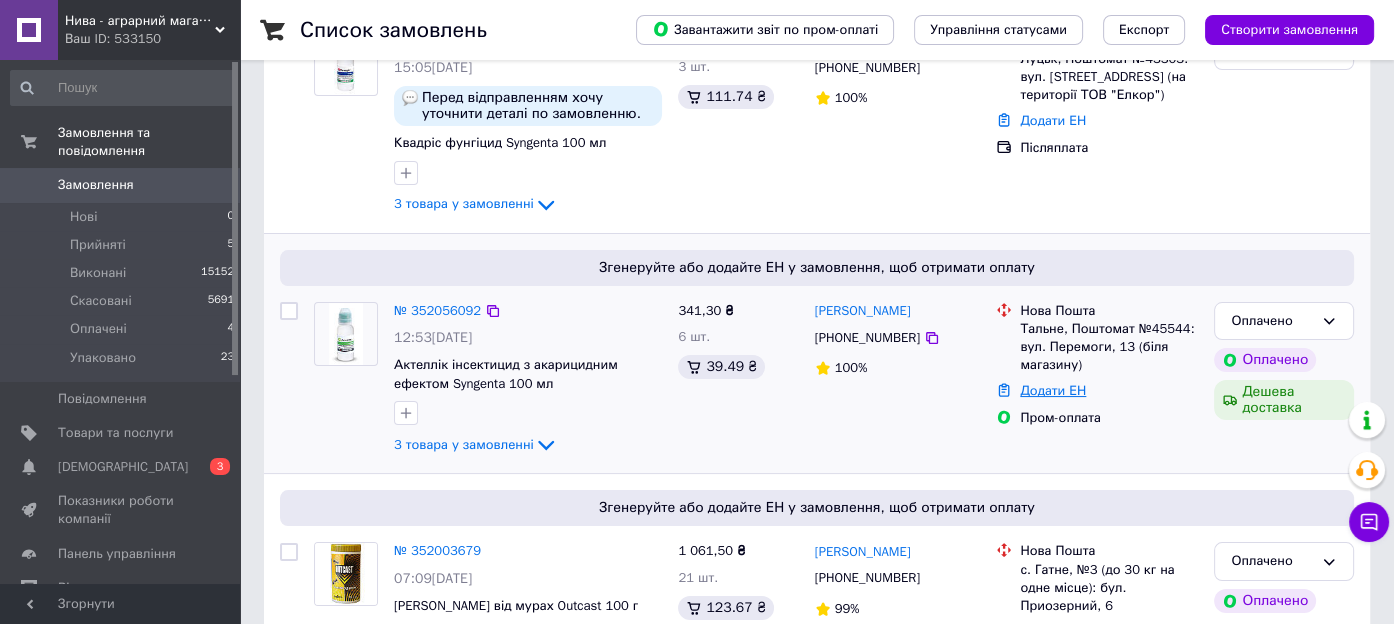 click on "Додати ЕН" at bounding box center [1053, 390] 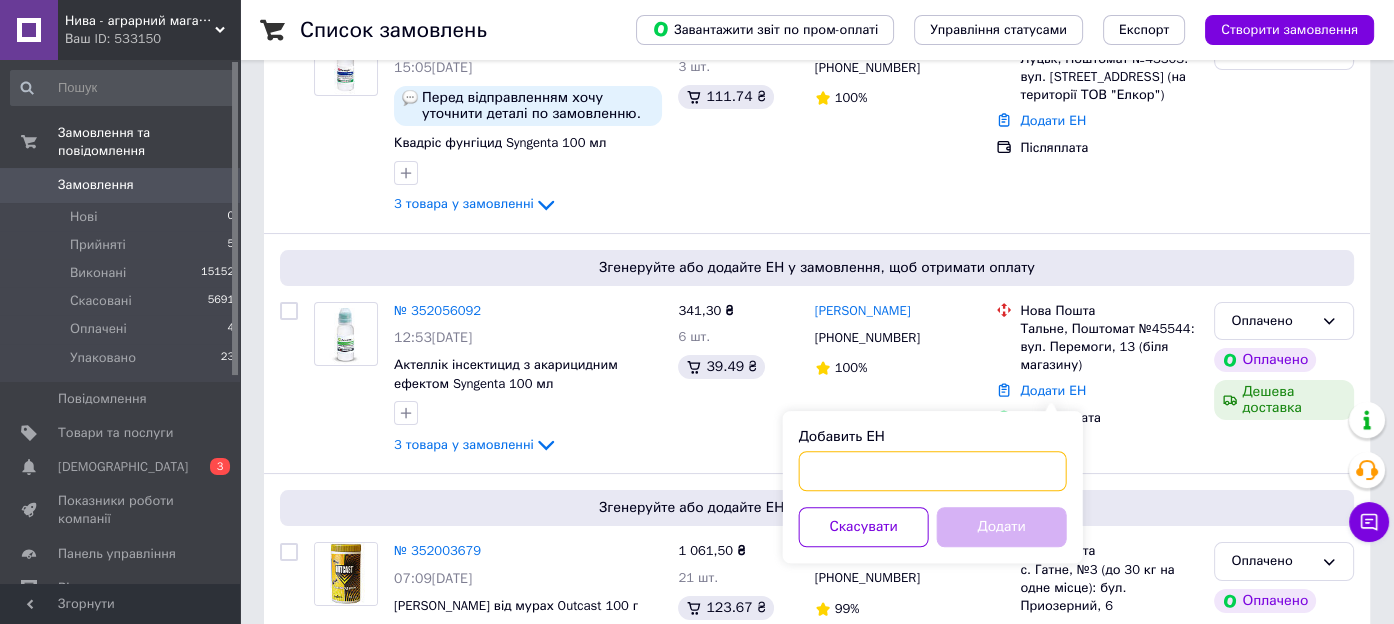 click on "Добавить ЕН" at bounding box center [933, 471] 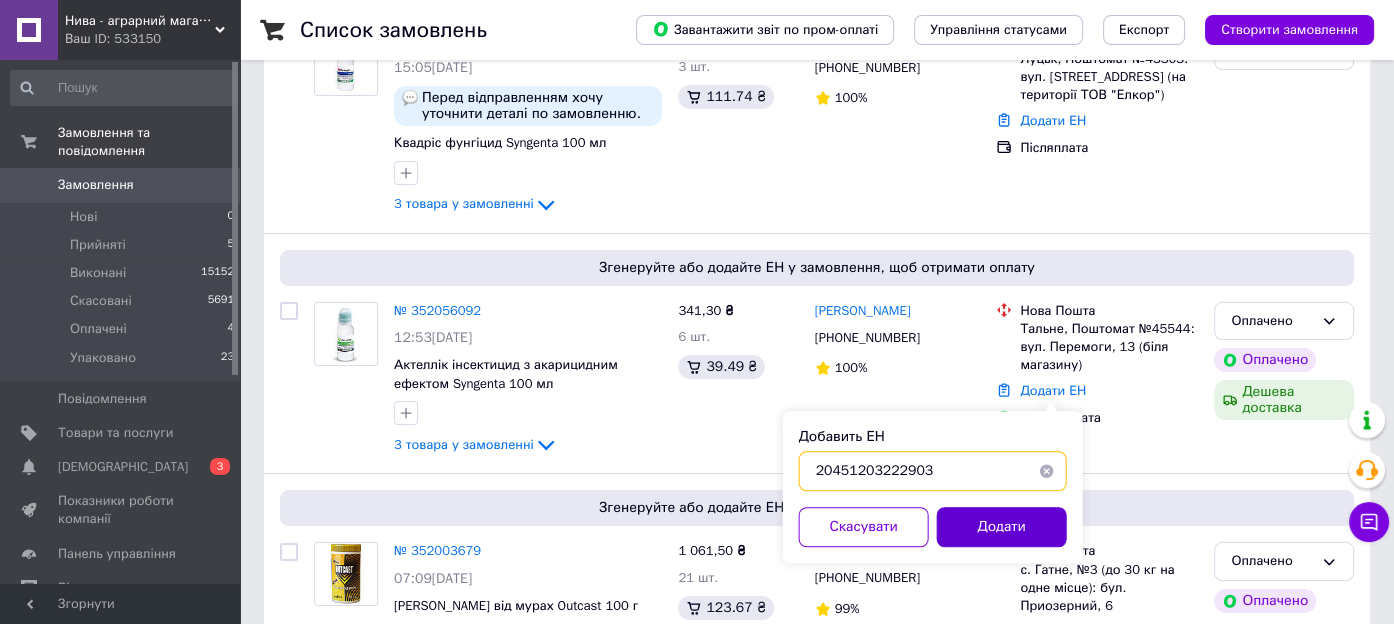 type on "20451203222903" 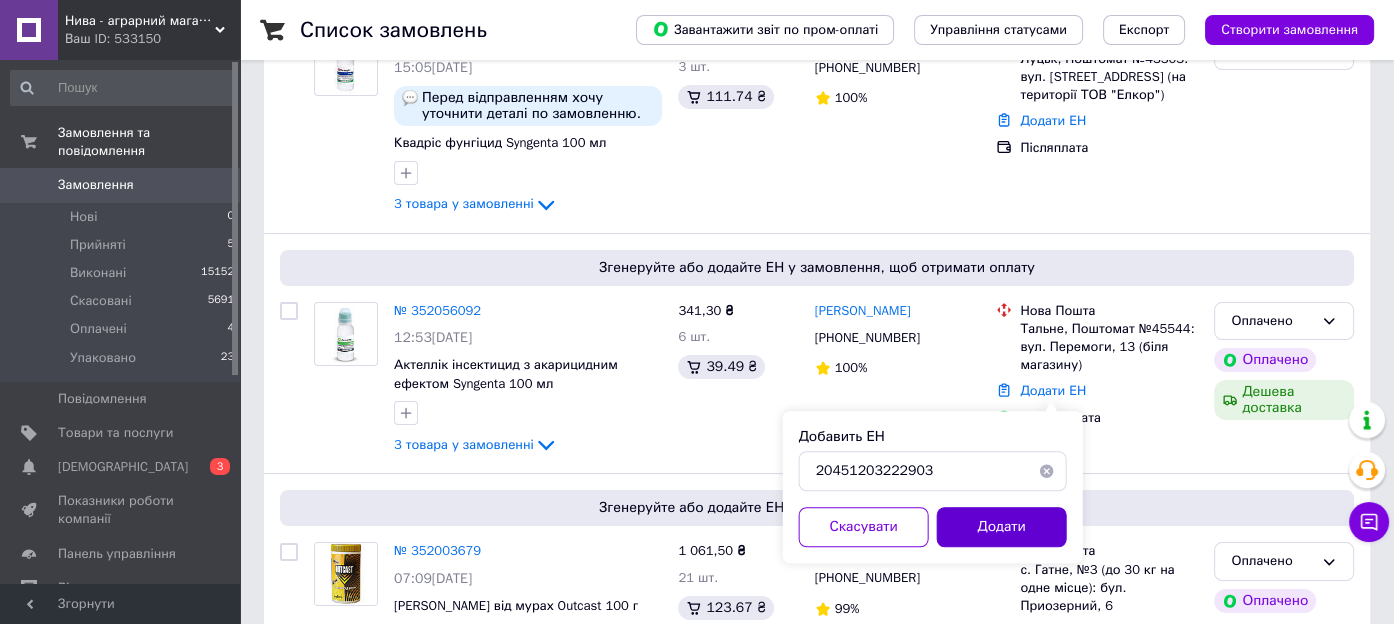 click on "Додати" at bounding box center (1002, 527) 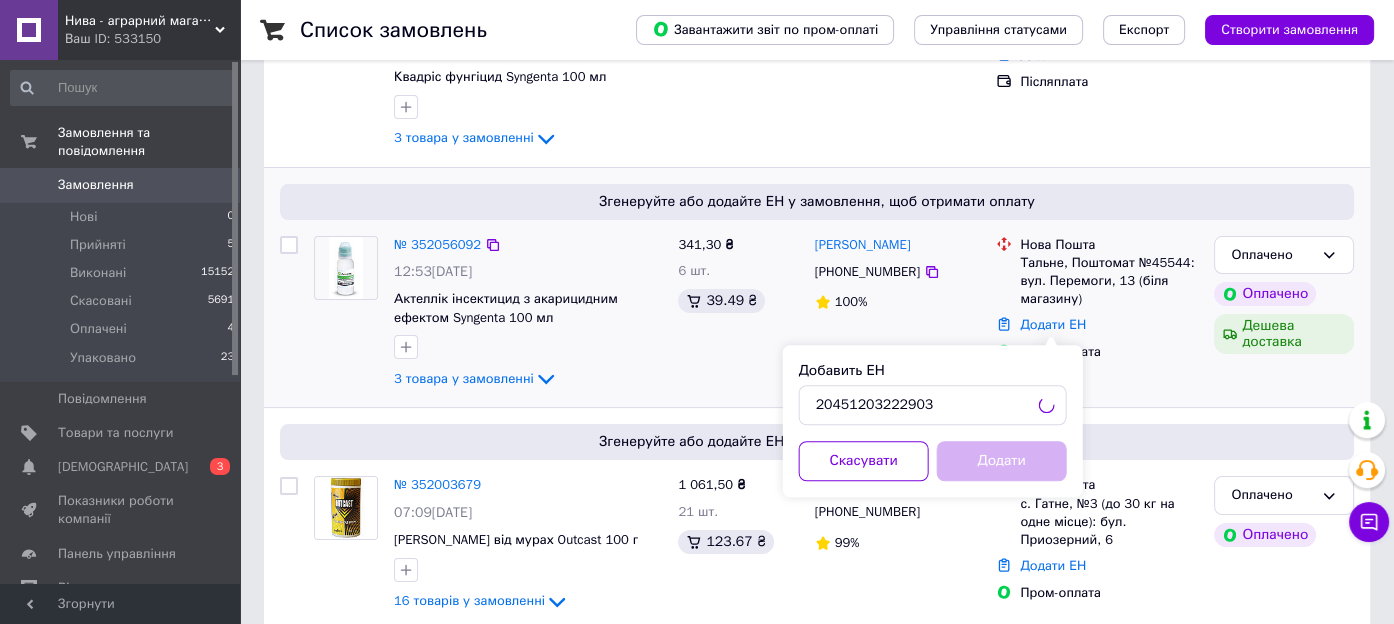 scroll, scrollTop: 299, scrollLeft: 0, axis: vertical 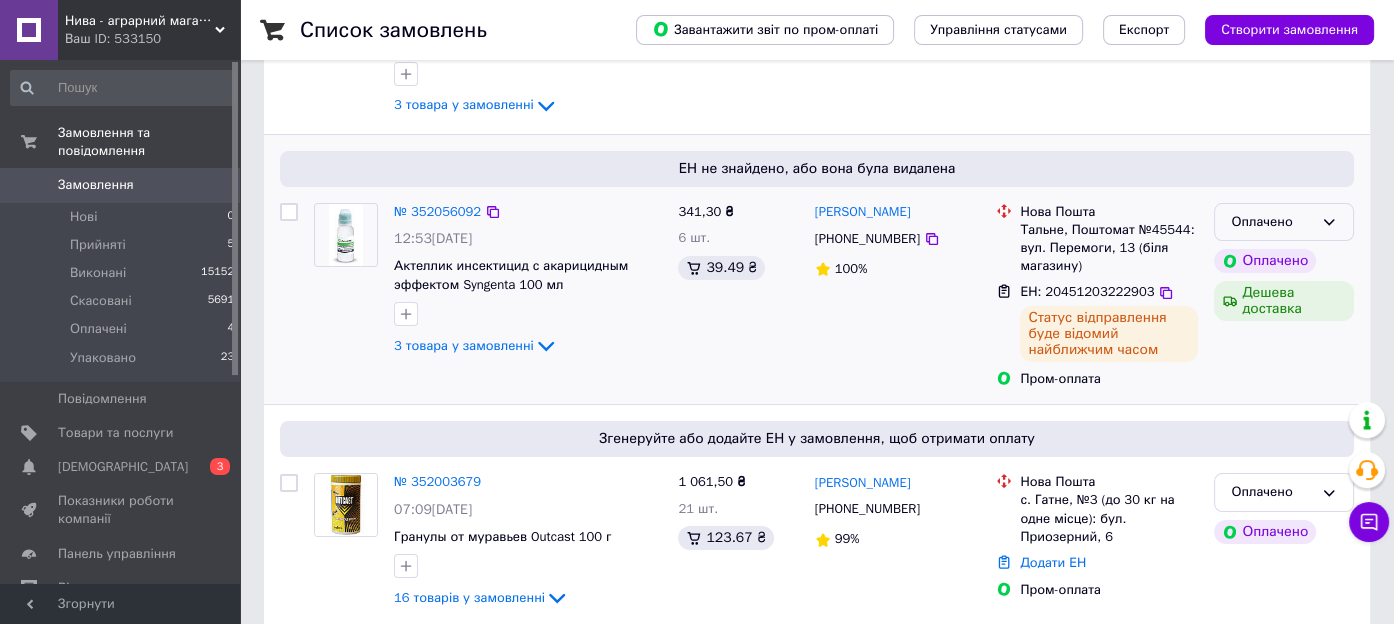 click 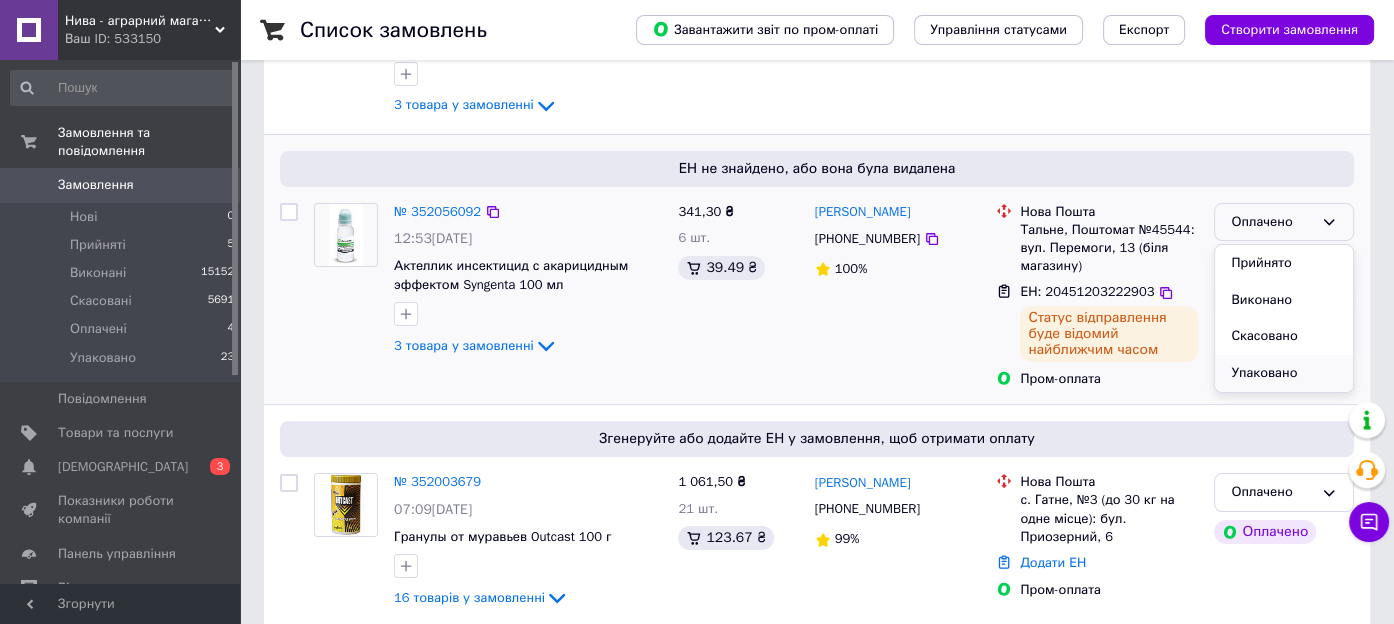 click on "Упаковано" at bounding box center [1284, 373] 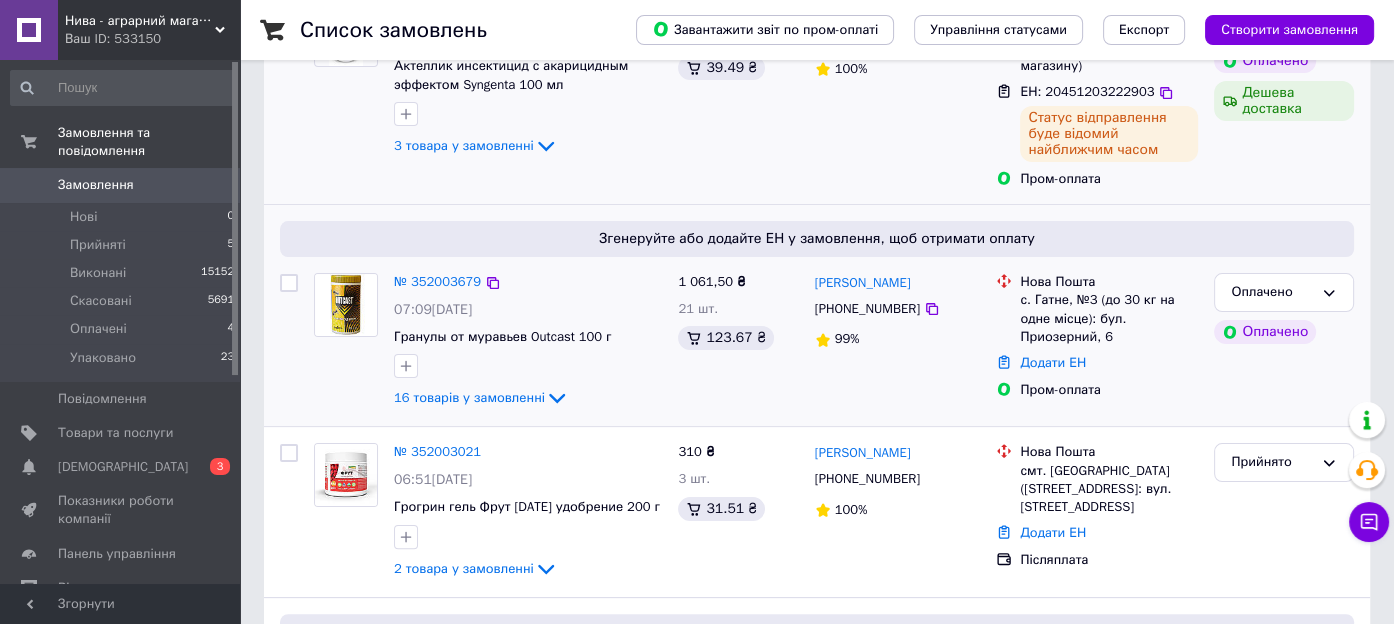 scroll, scrollTop: 499, scrollLeft: 0, axis: vertical 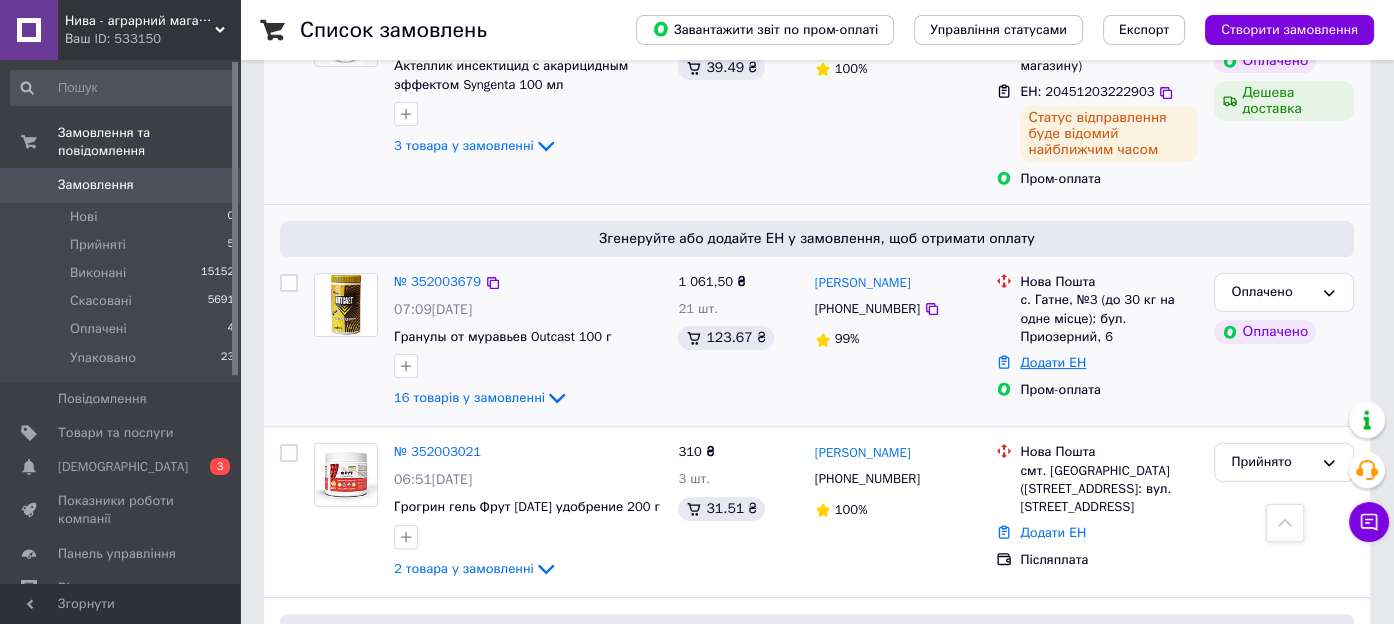 click on "Додати ЕН" at bounding box center (1053, 362) 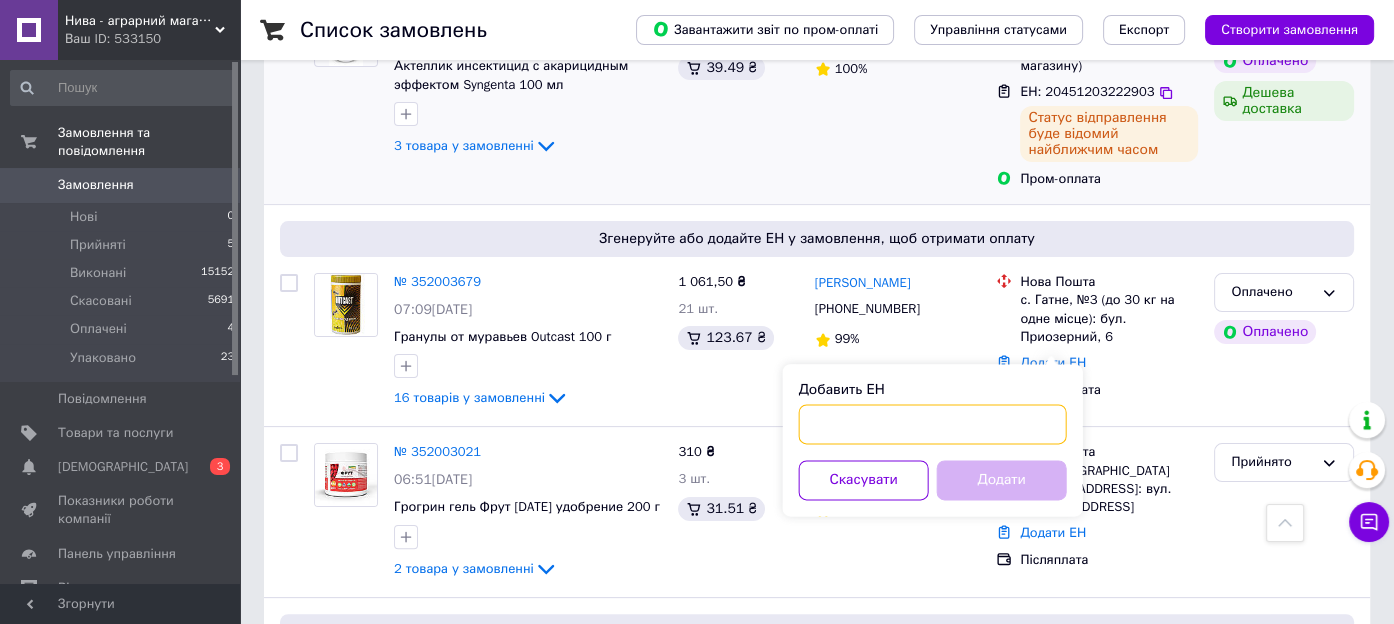 click on "Добавить ЕН" at bounding box center (933, 424) 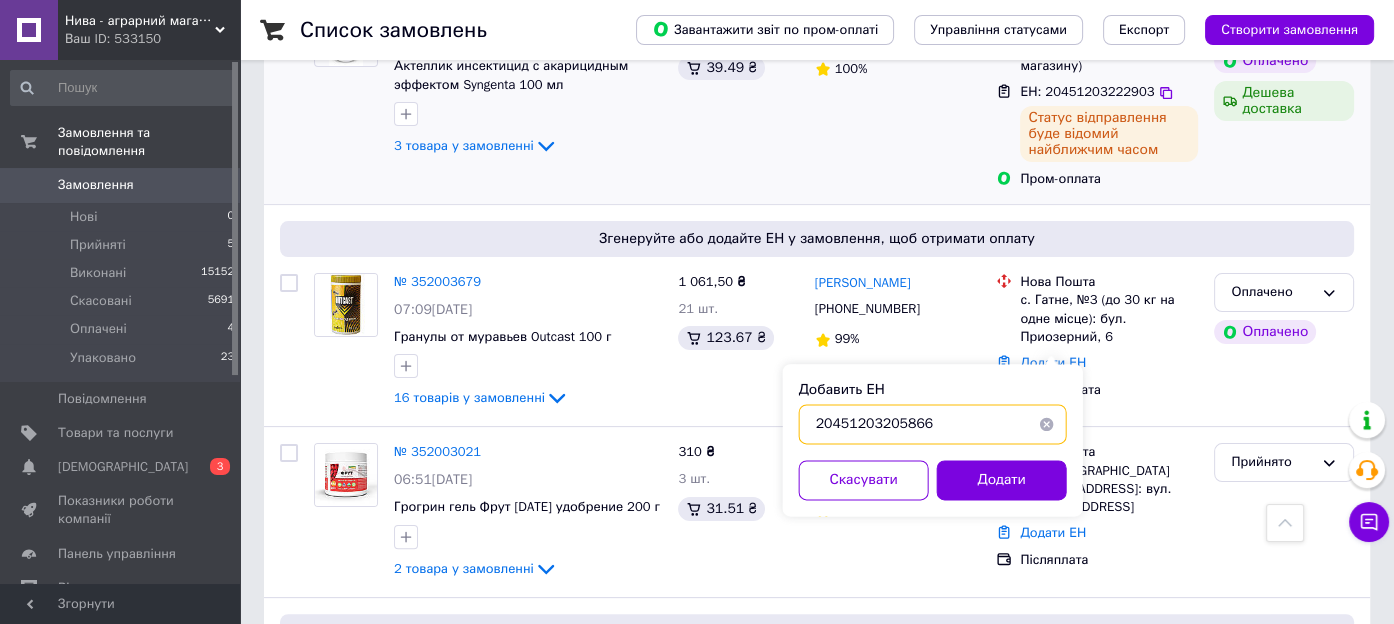 type on "20451203205866" 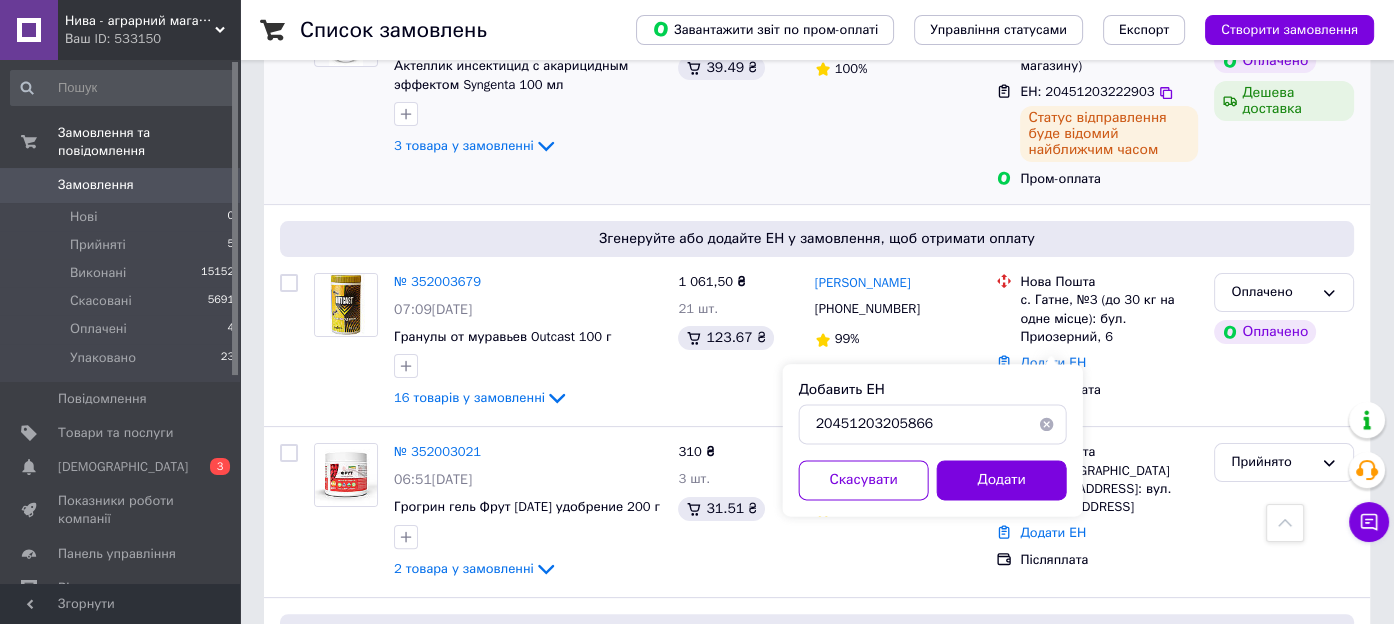 click on "Добавить ЕН 20451203205866 Скасувати Додати" at bounding box center [933, 440] 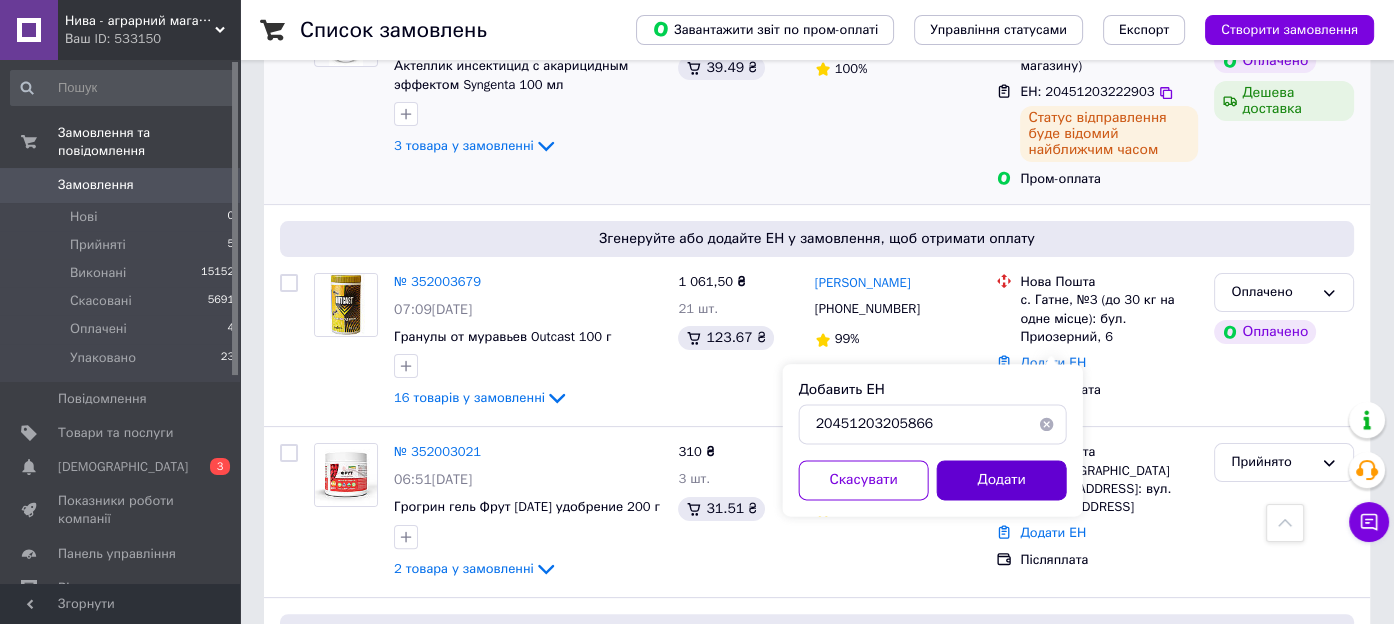 click on "Додати" at bounding box center (1002, 480) 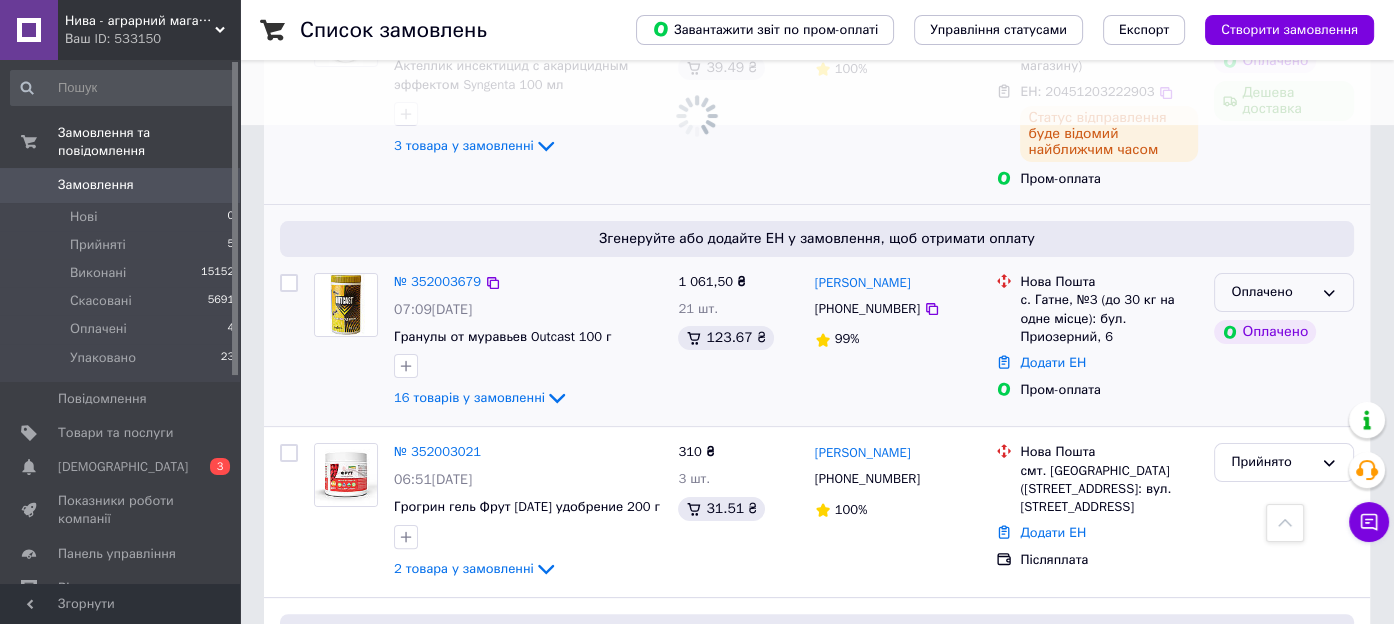 click 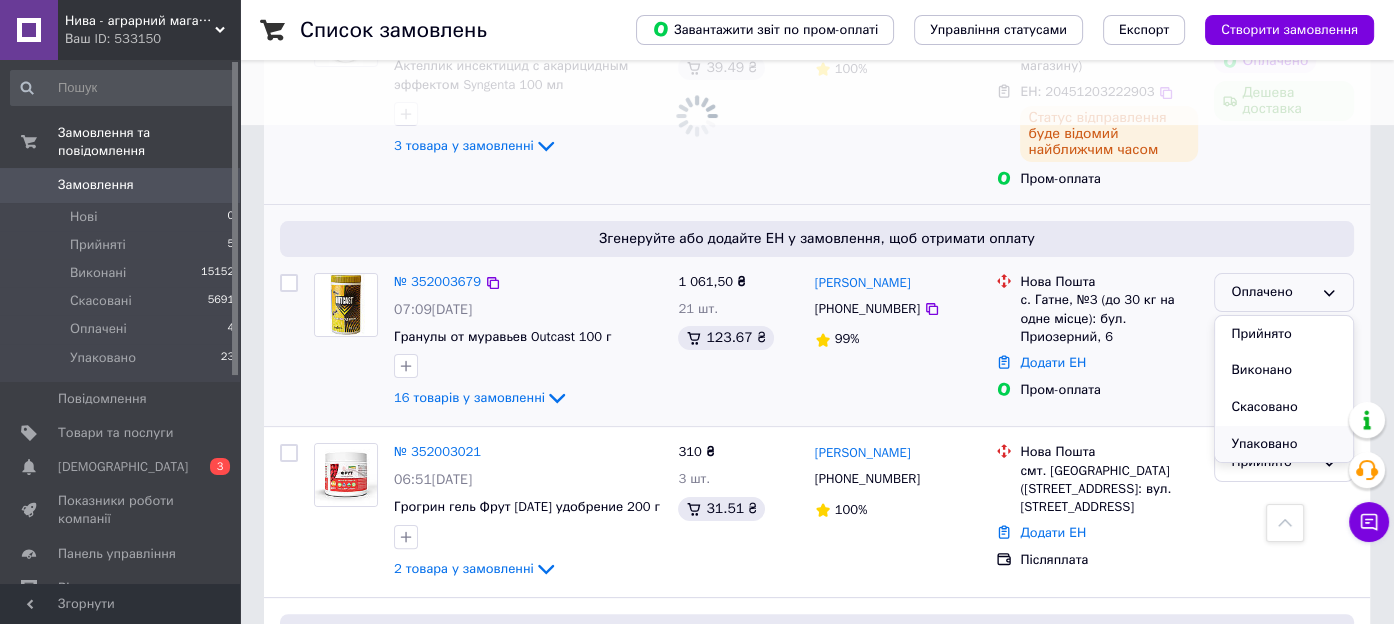 click on "Прийнято" at bounding box center [1272, 462] 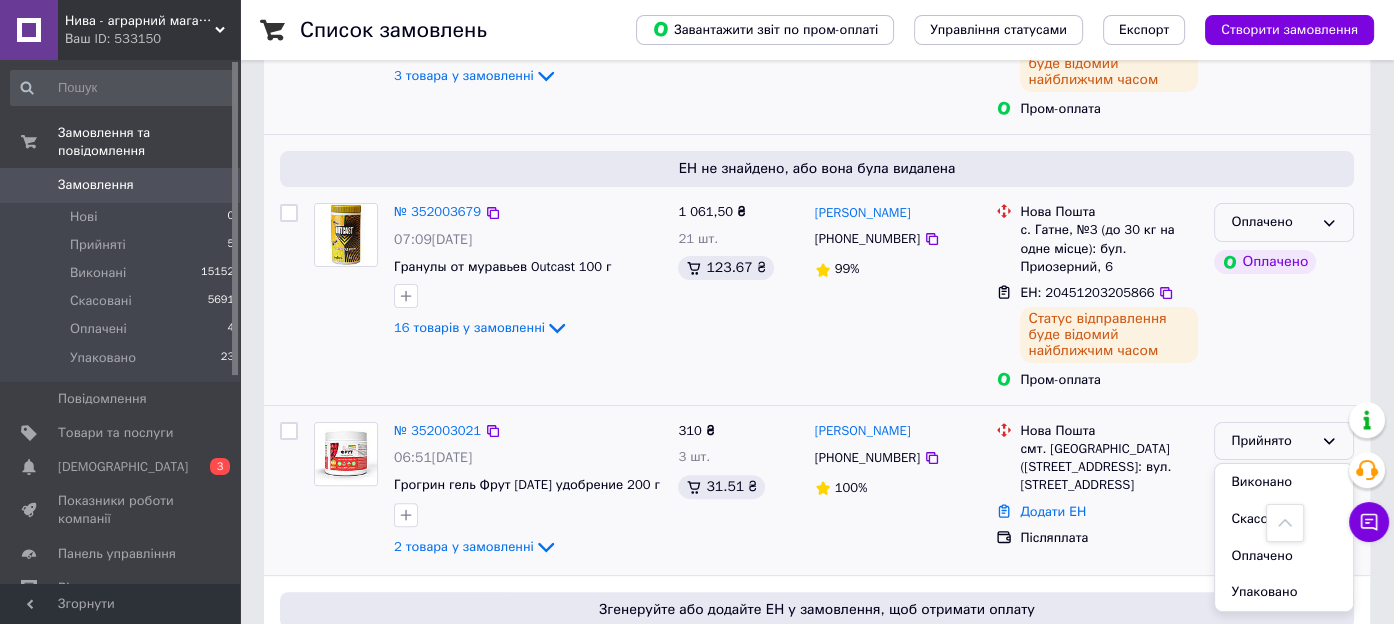 scroll, scrollTop: 600, scrollLeft: 0, axis: vertical 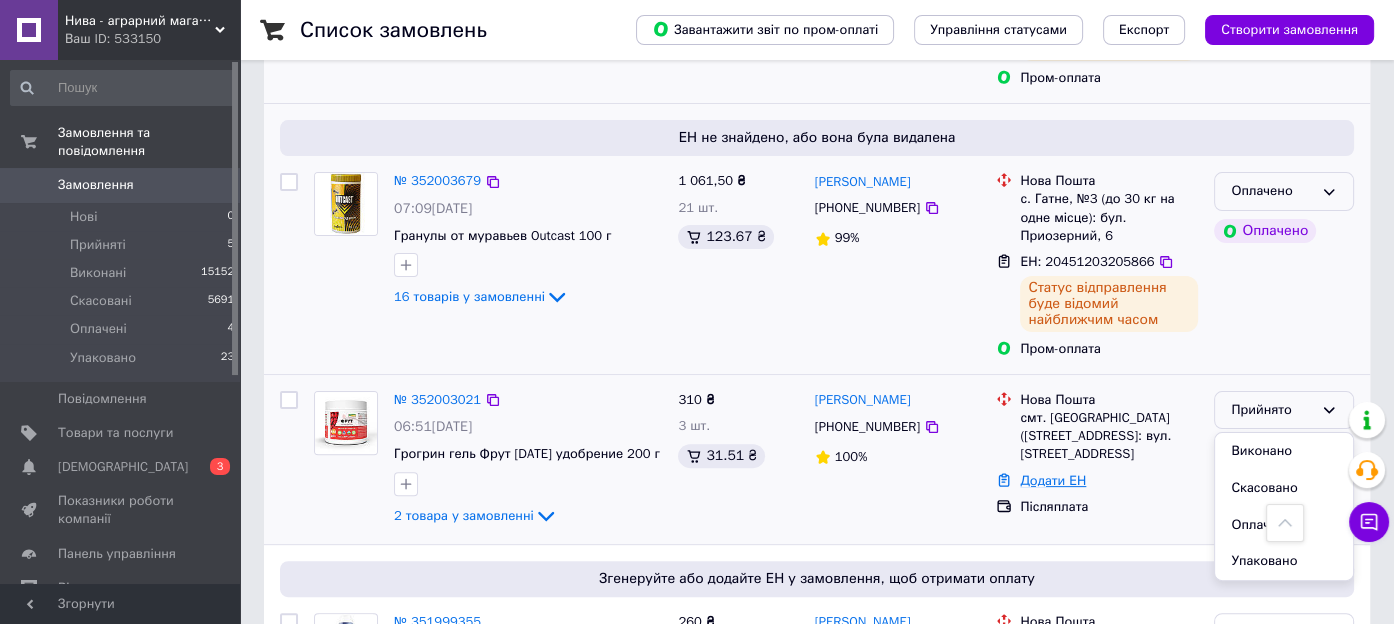 click on "Додати ЕН" at bounding box center (1053, 480) 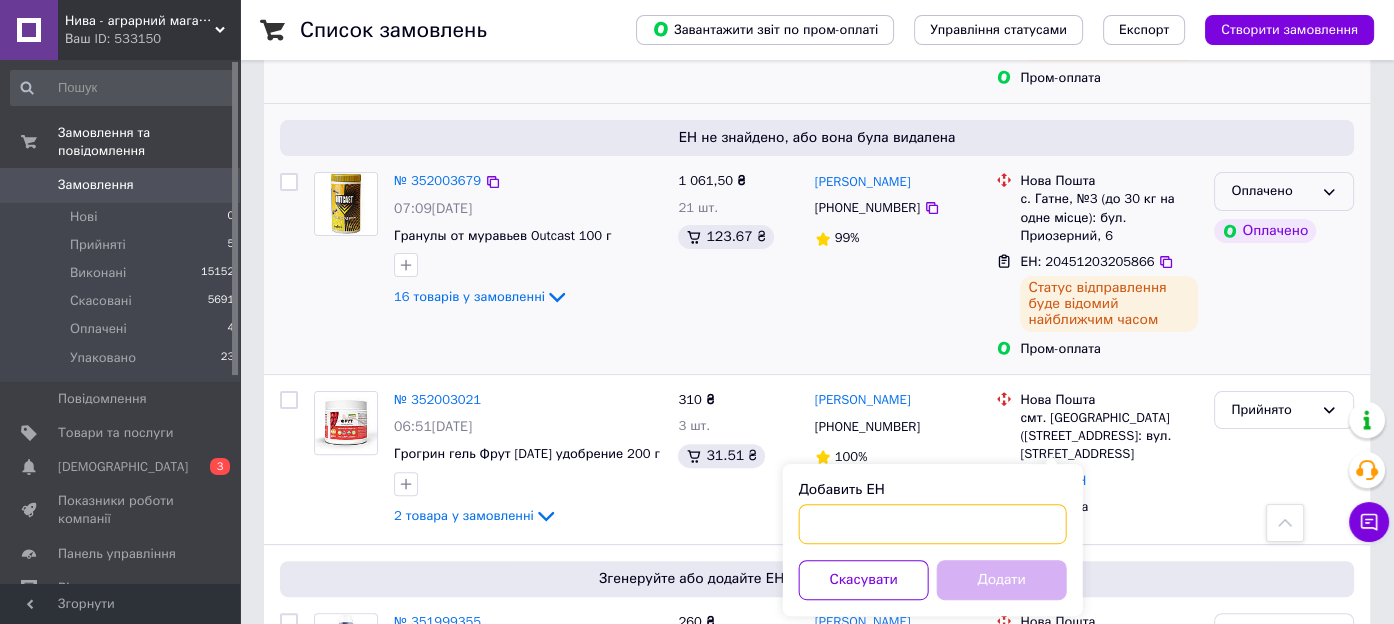 click on "Добавить ЕН" at bounding box center [933, 524] 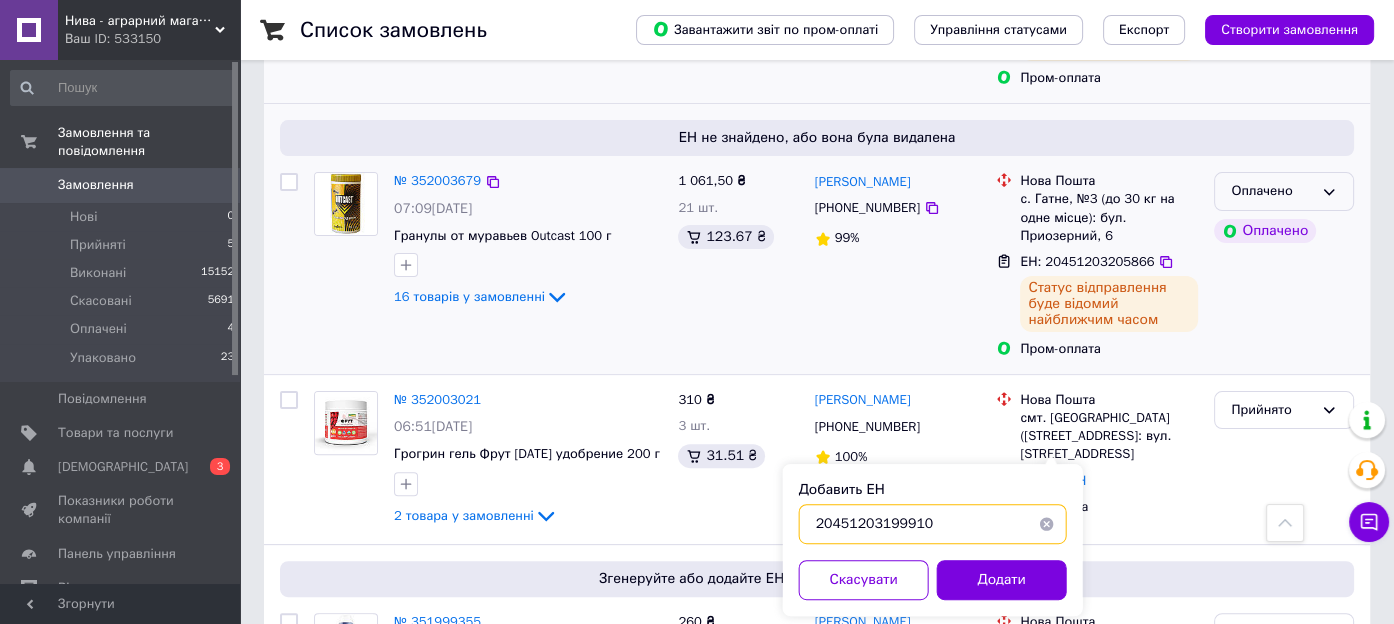 type on "20451203199910" 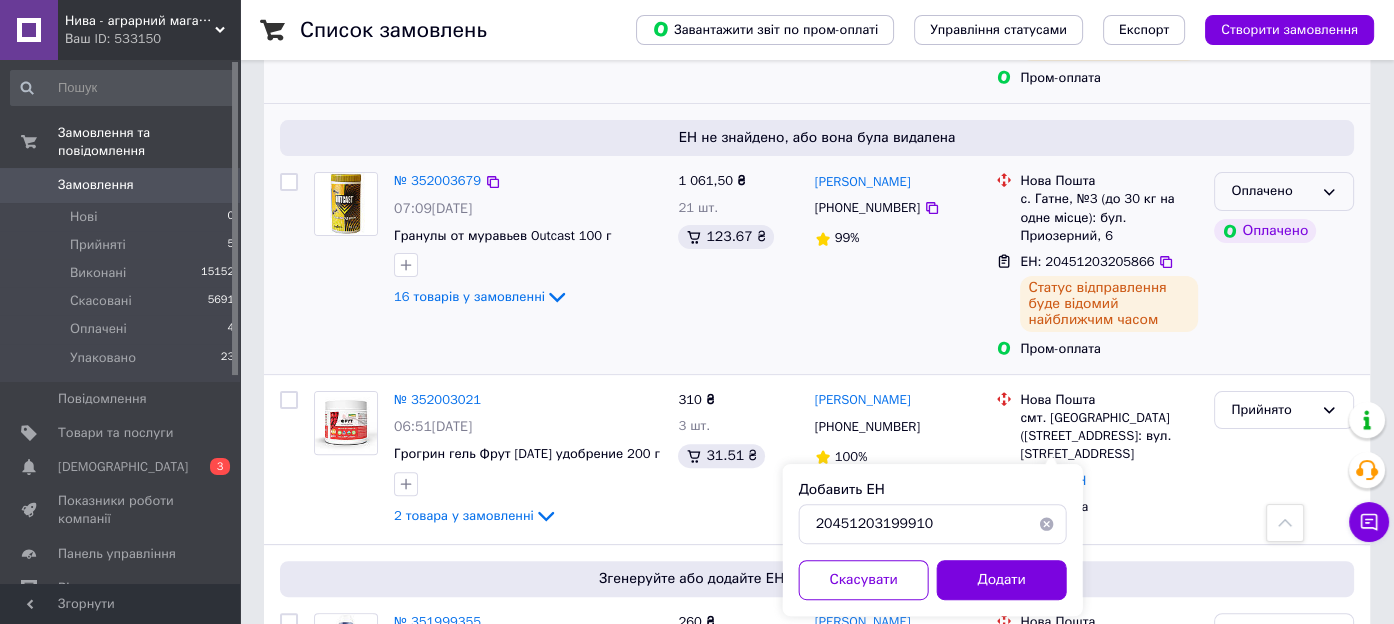 click on "Додати" at bounding box center (1002, 580) 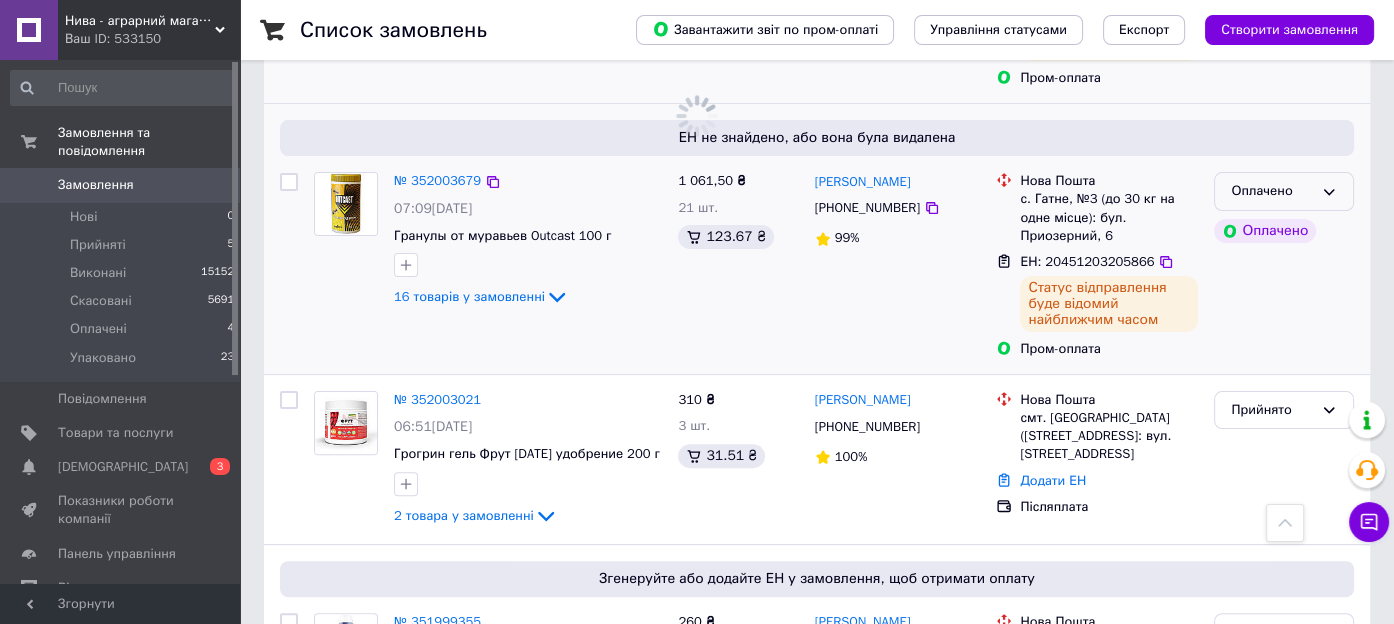 click 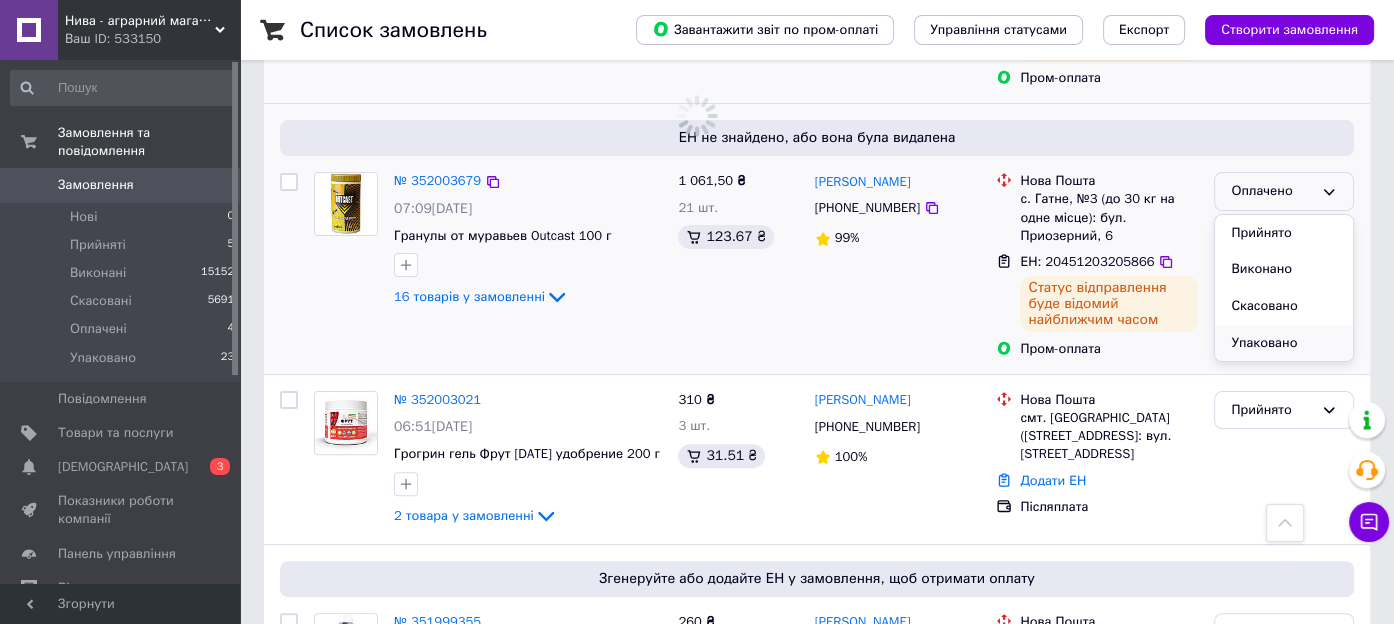 click on "Упаковано" at bounding box center [1284, 343] 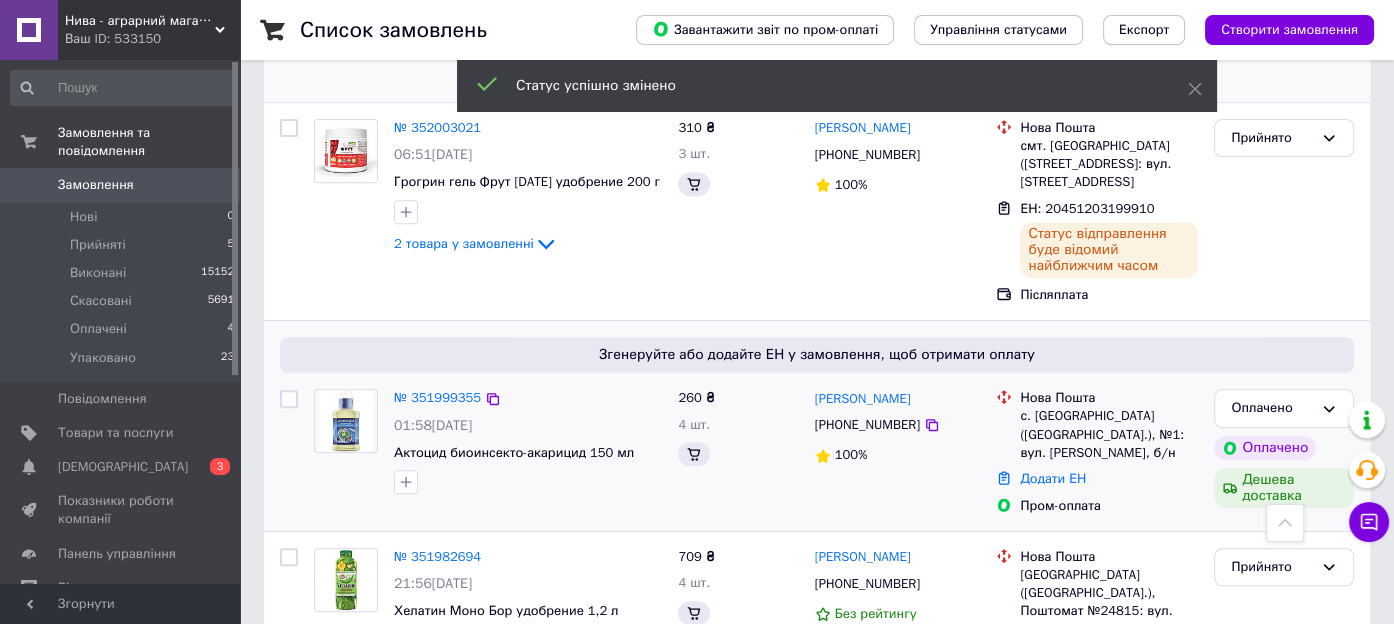 scroll, scrollTop: 904, scrollLeft: 0, axis: vertical 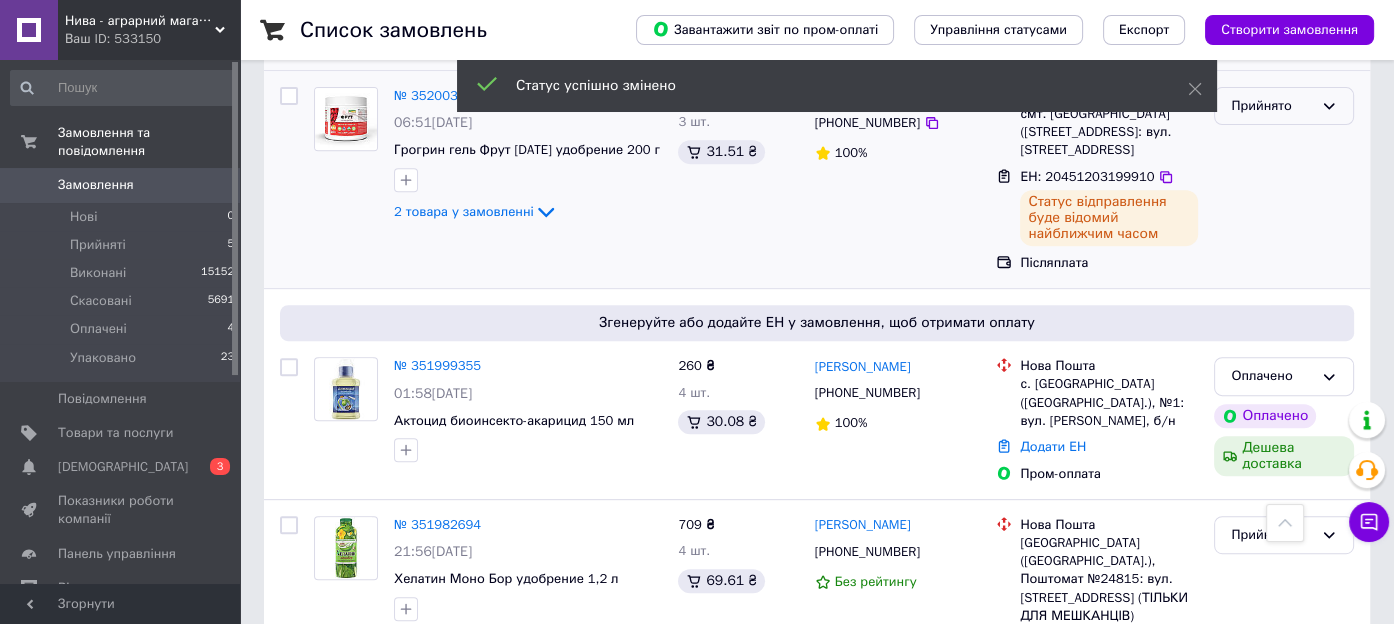 click on "Прийнято" at bounding box center (1284, 106) 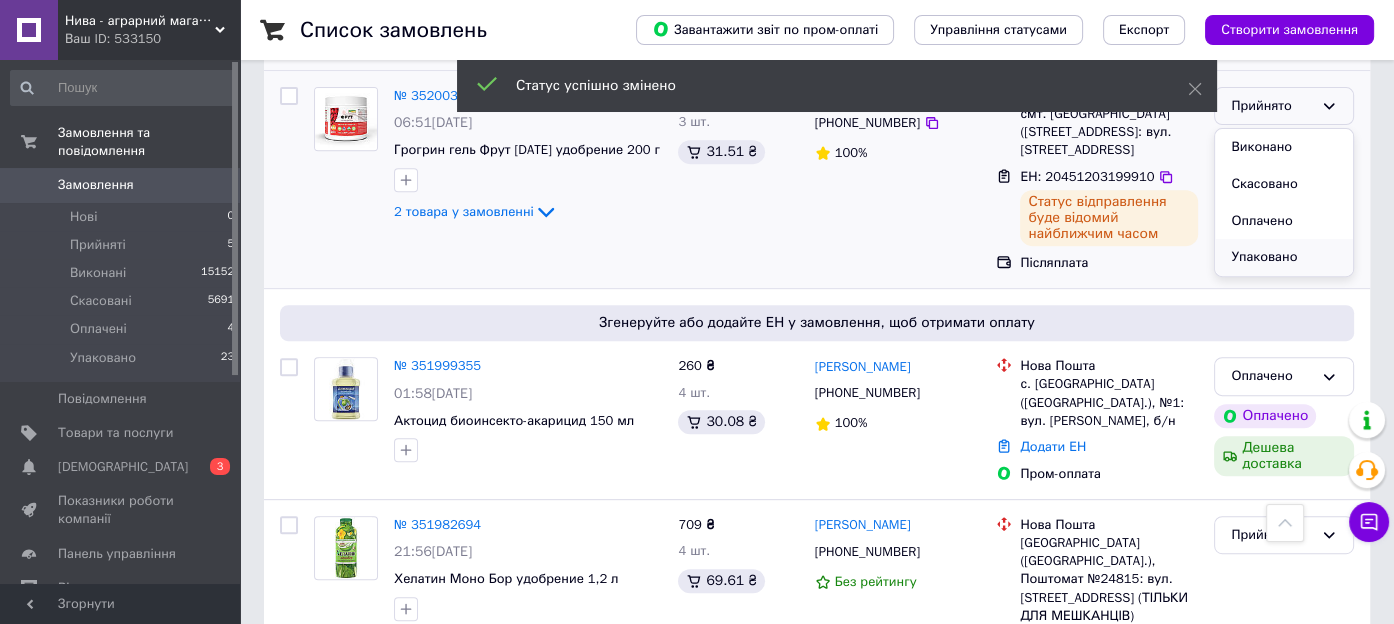 click on "Упаковано" at bounding box center [1284, 257] 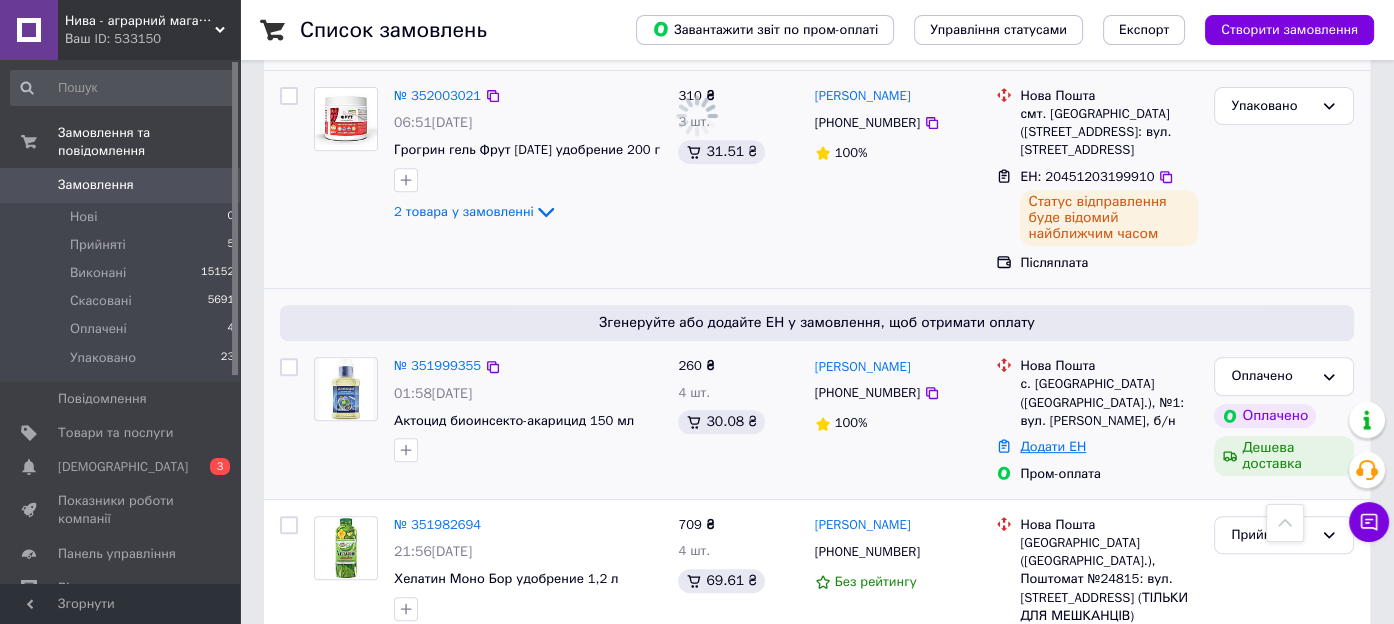 click on "Додати ЕН" at bounding box center (1053, 446) 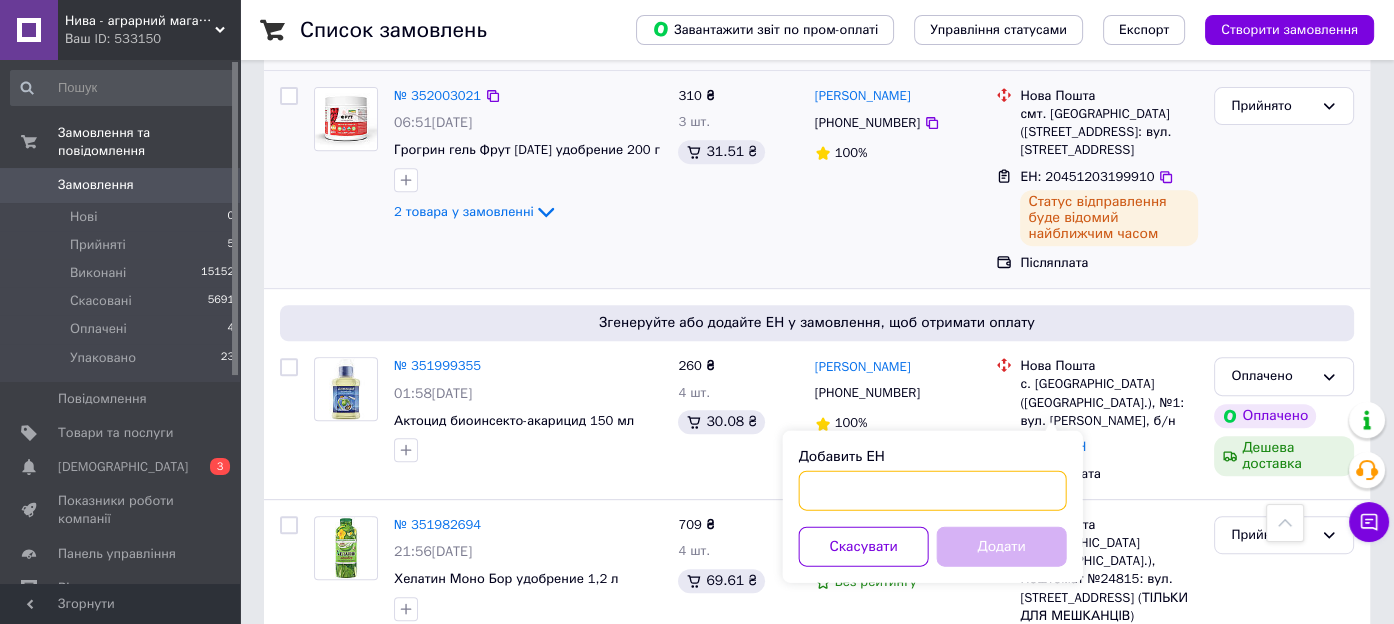 paste on "20451203194794" 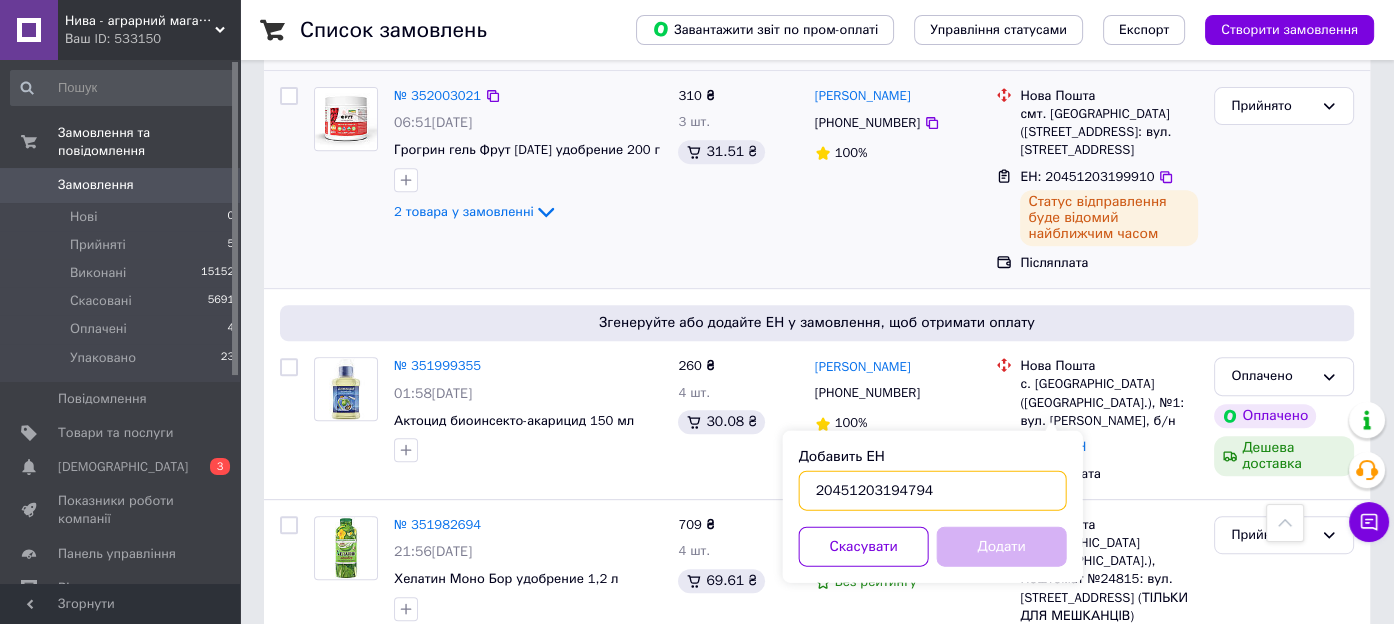 click on "20451203194794" at bounding box center (933, 490) 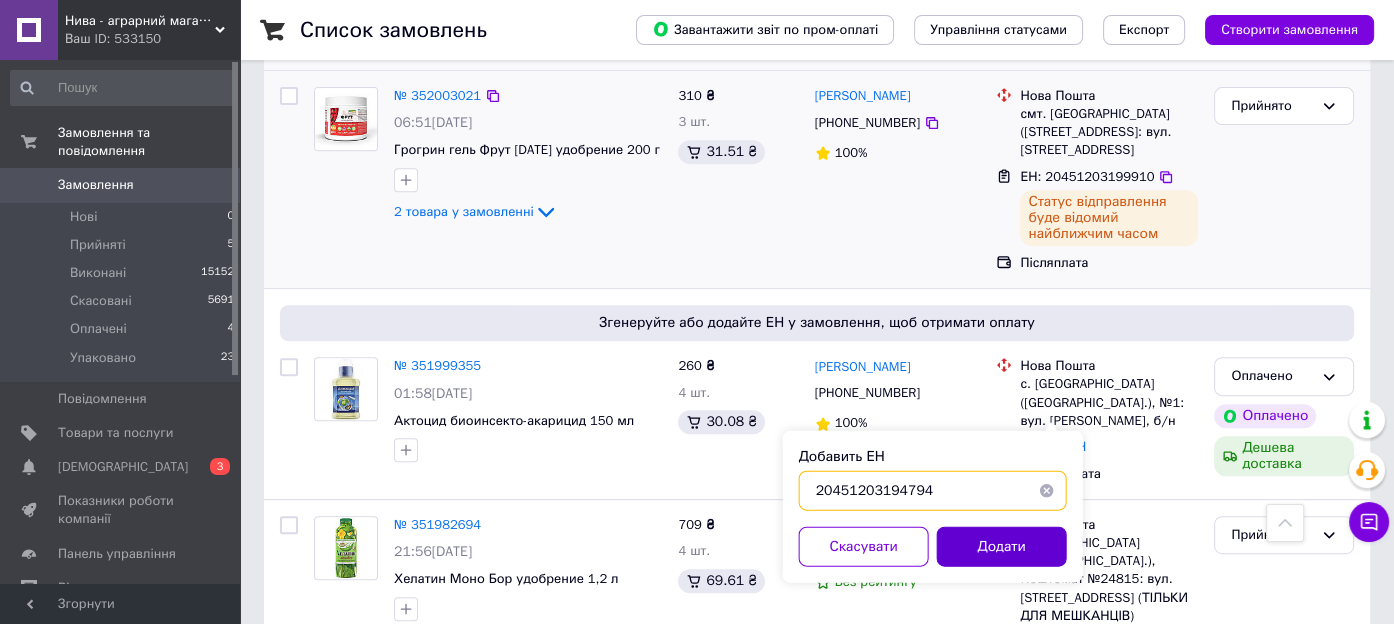 type on "20451203194794" 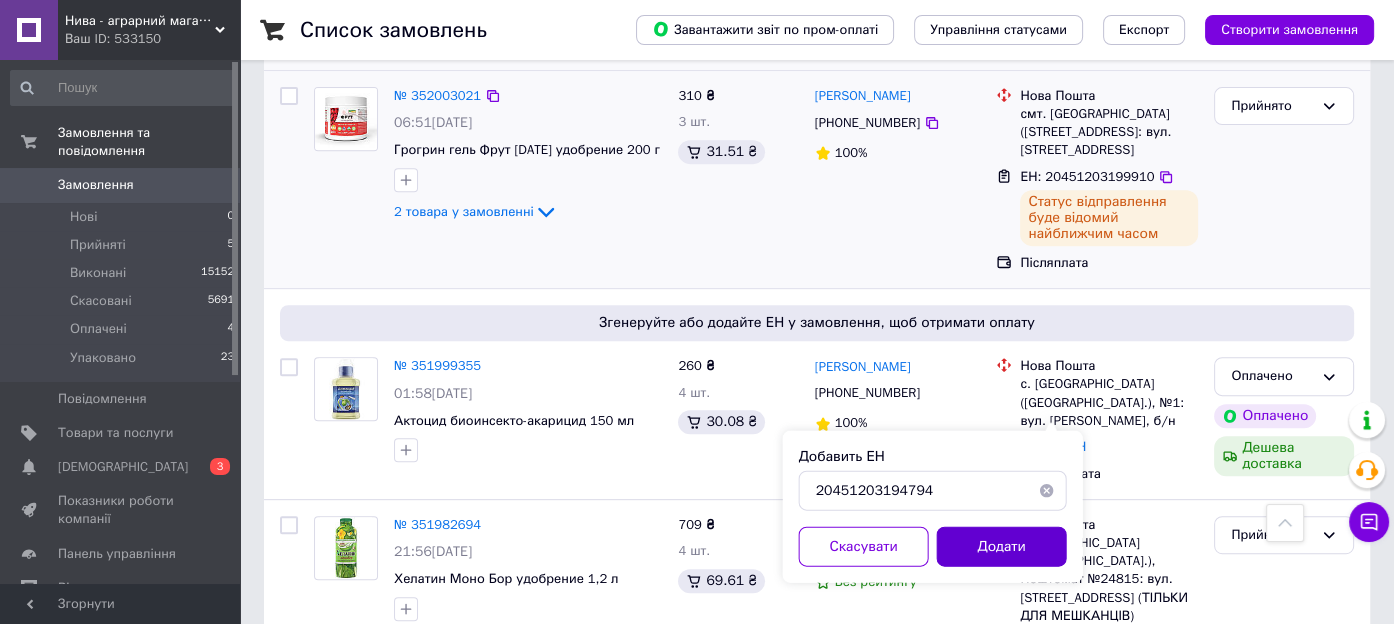 click on "Додати" at bounding box center (1002, 546) 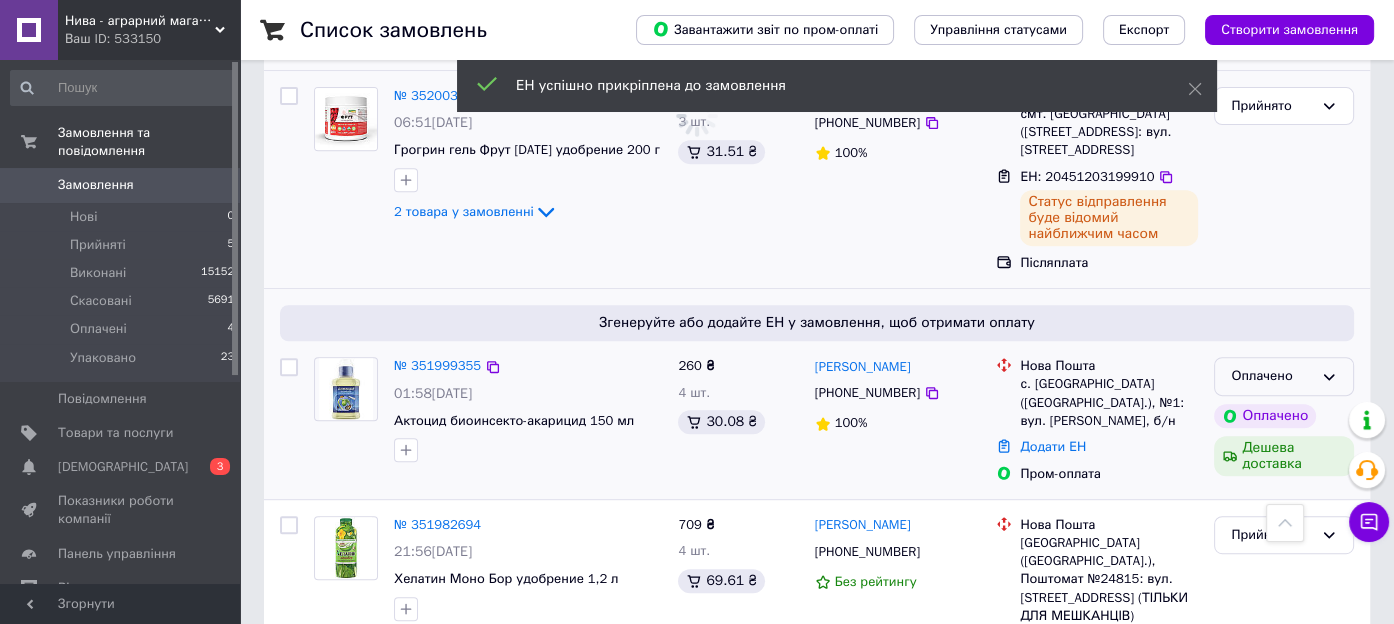 click on "Оплачено" at bounding box center [1272, 376] 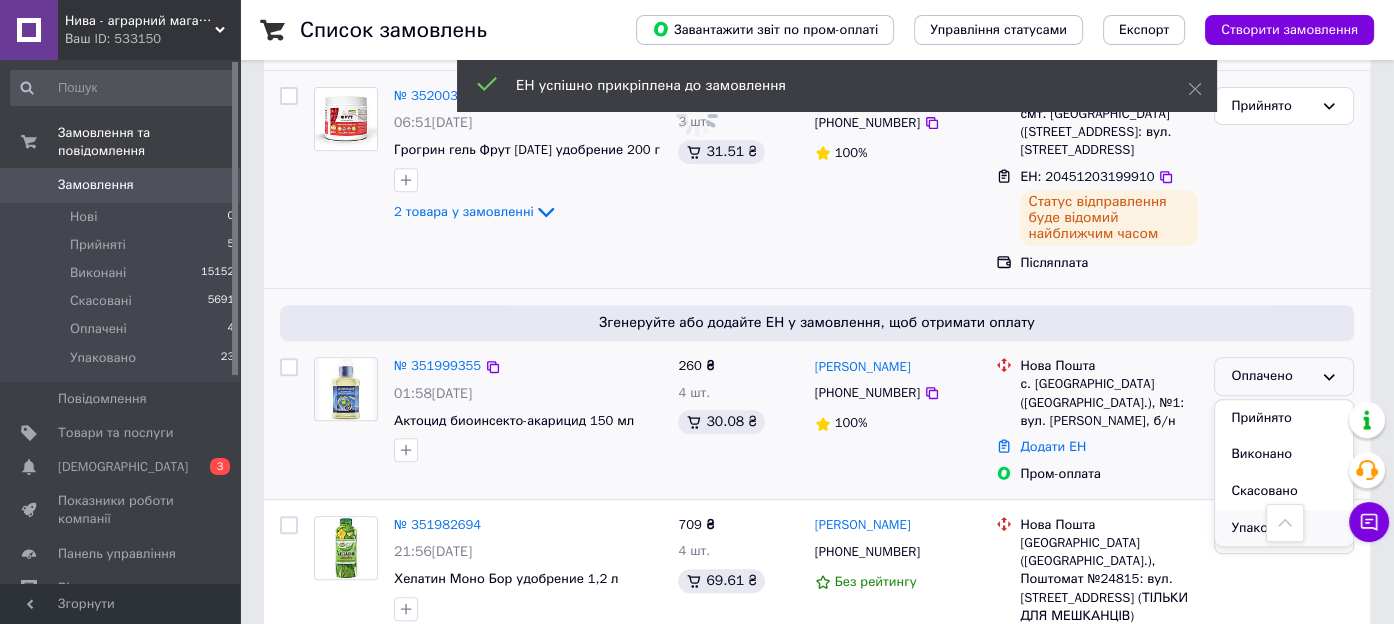 click on "Упаковано" at bounding box center [1284, 528] 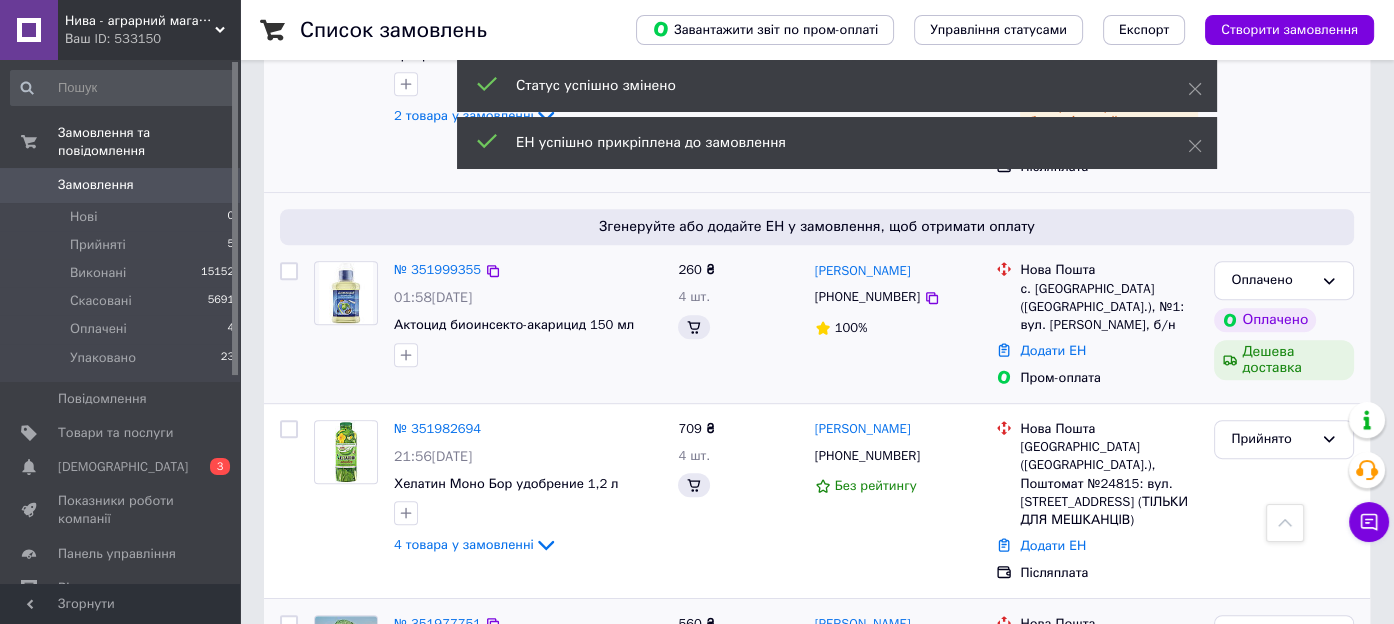 scroll, scrollTop: 1075, scrollLeft: 0, axis: vertical 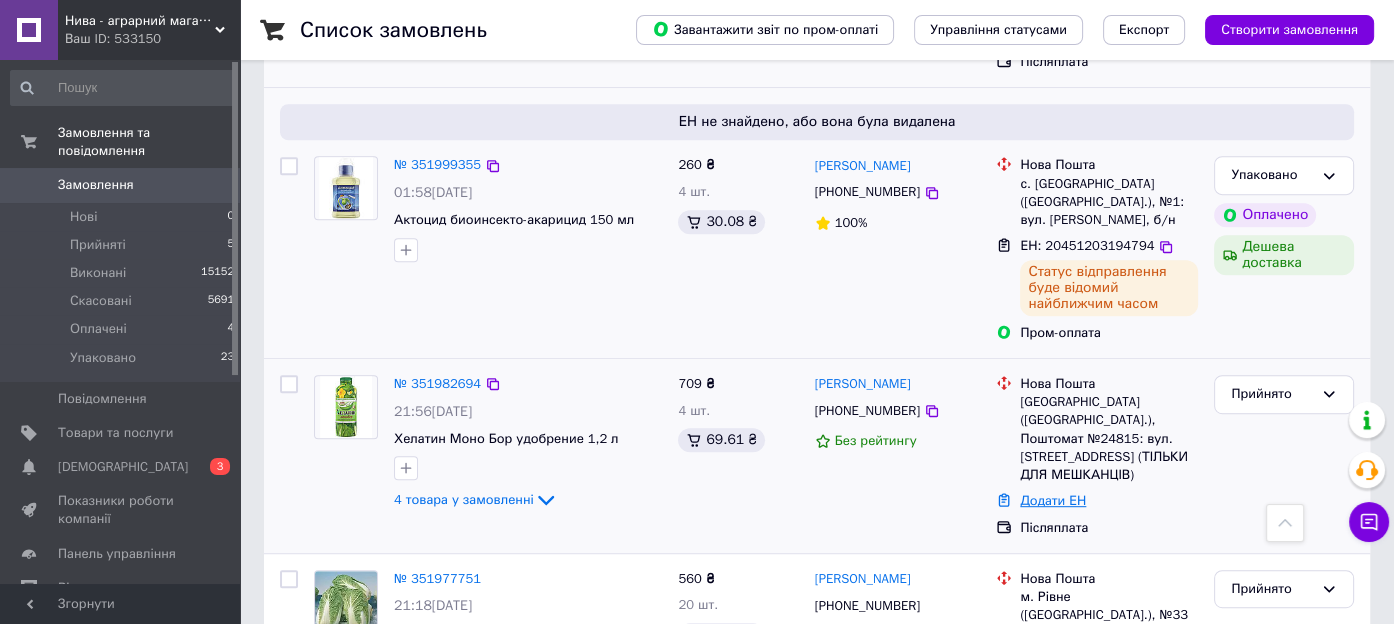 click on "Додати ЕН" at bounding box center (1053, 500) 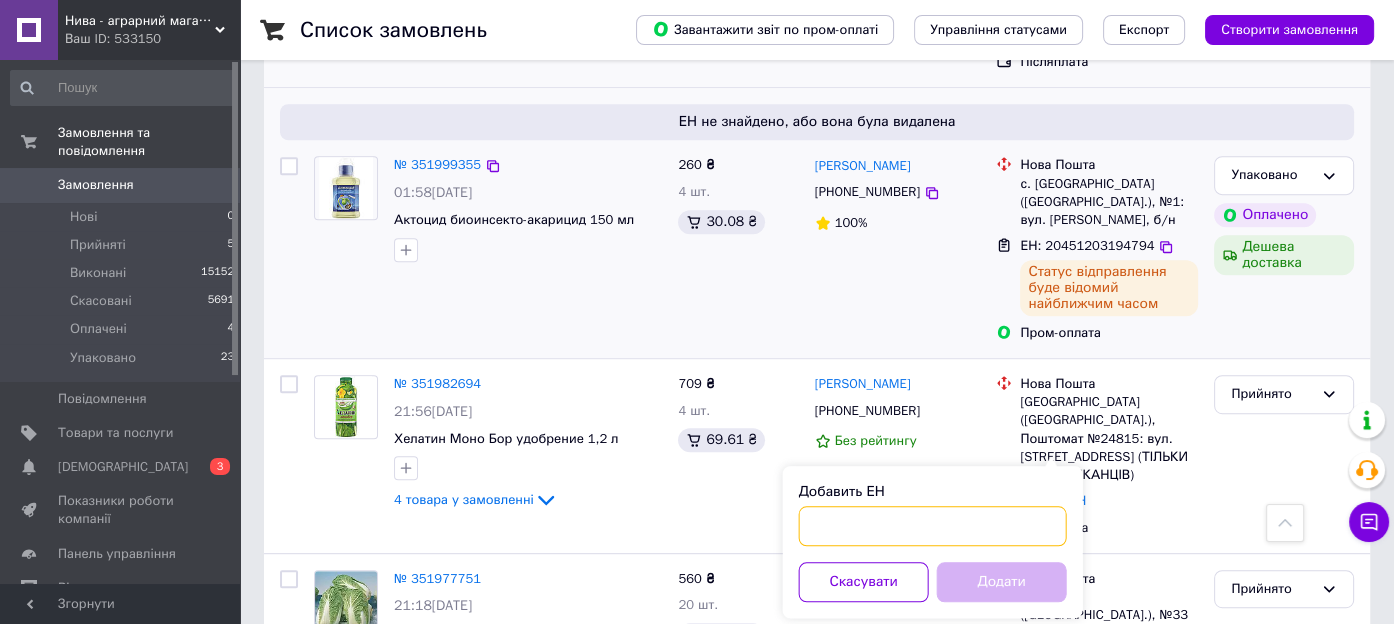 click on "Добавить ЕН" at bounding box center [933, 526] 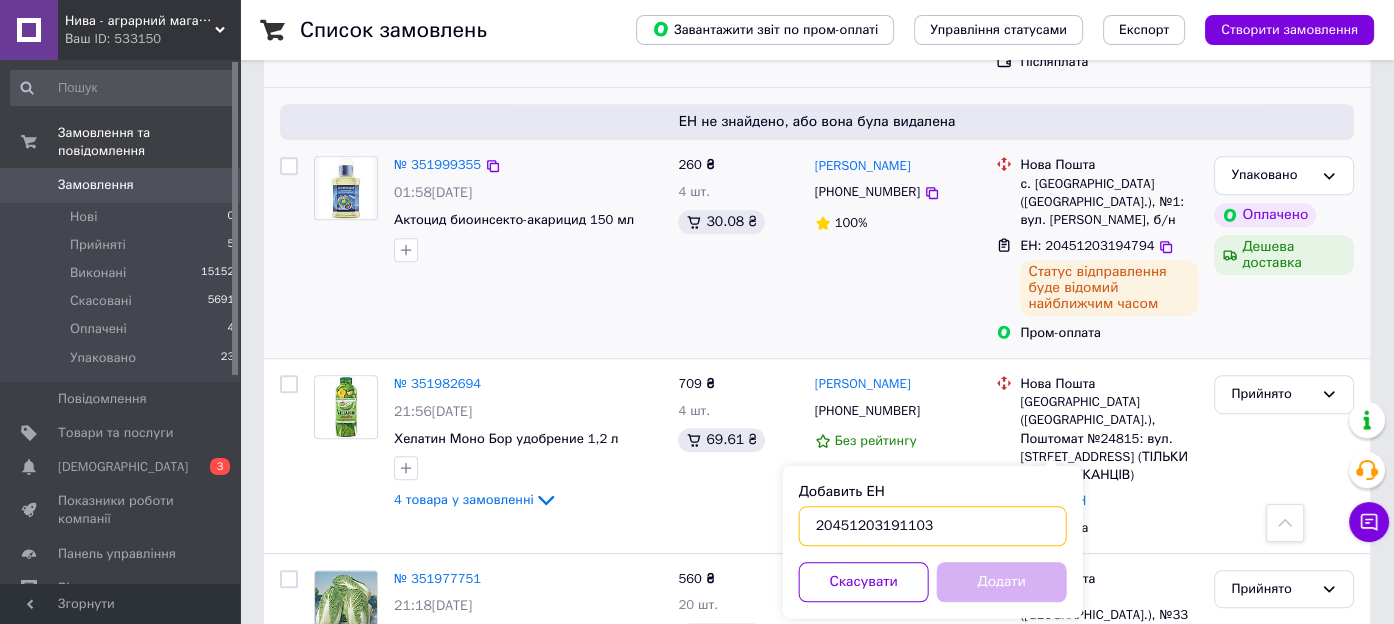 type on "20451203191103" 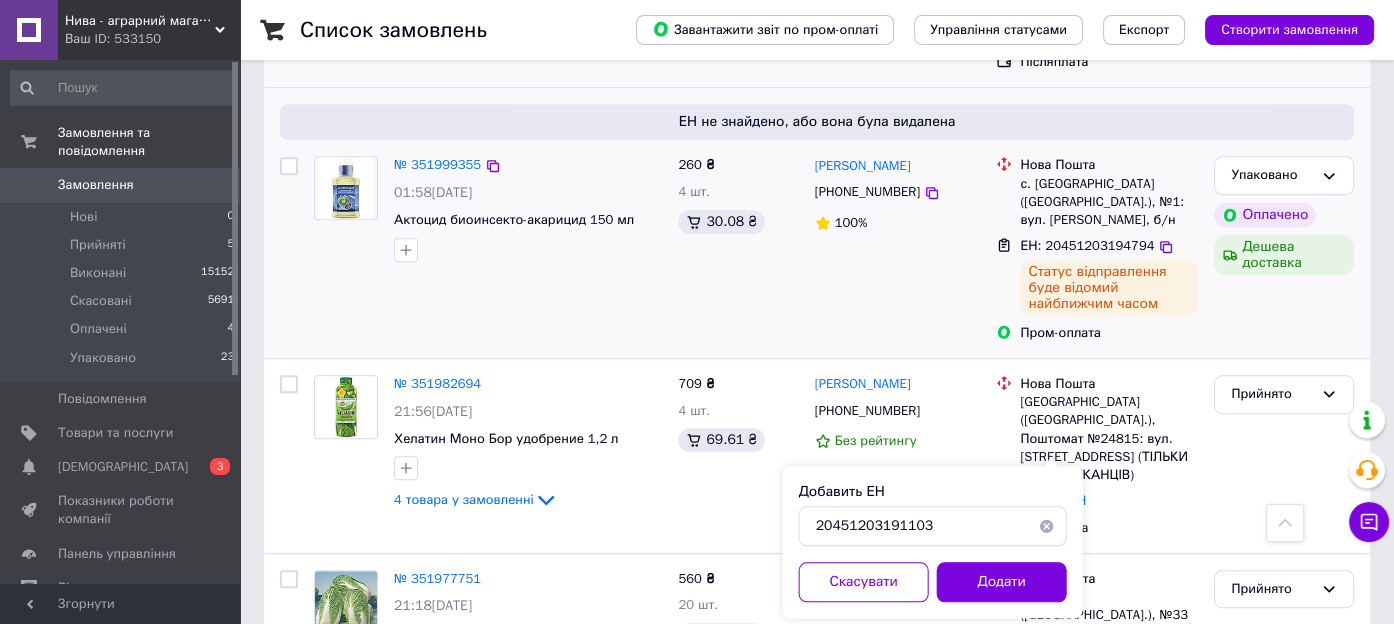 click on "Додати" at bounding box center (1002, 582) 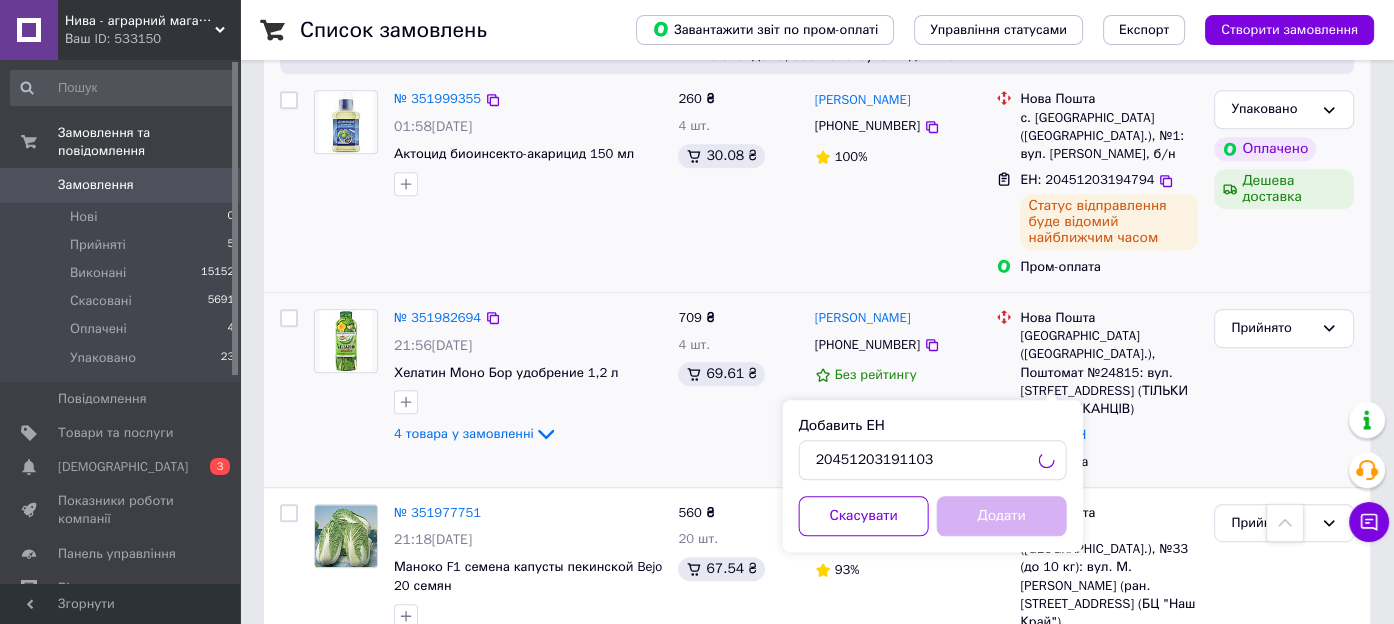 scroll, scrollTop: 1174, scrollLeft: 0, axis: vertical 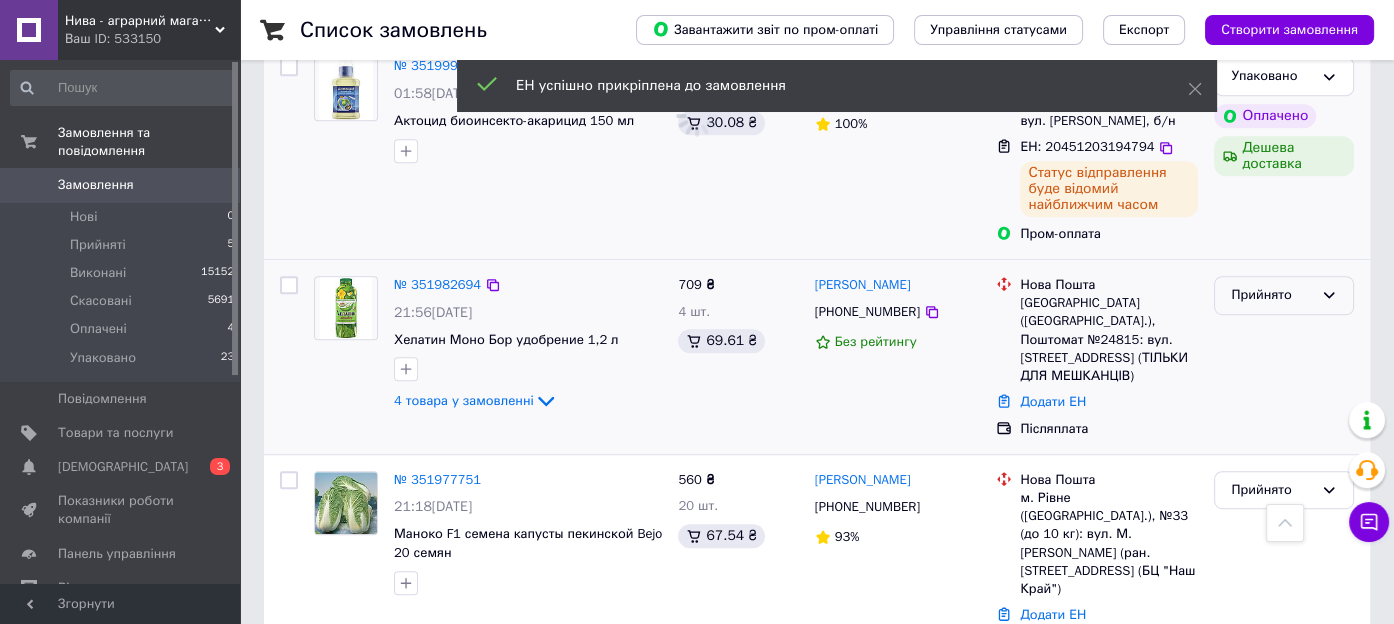 click on "Прийнято" at bounding box center (1284, 295) 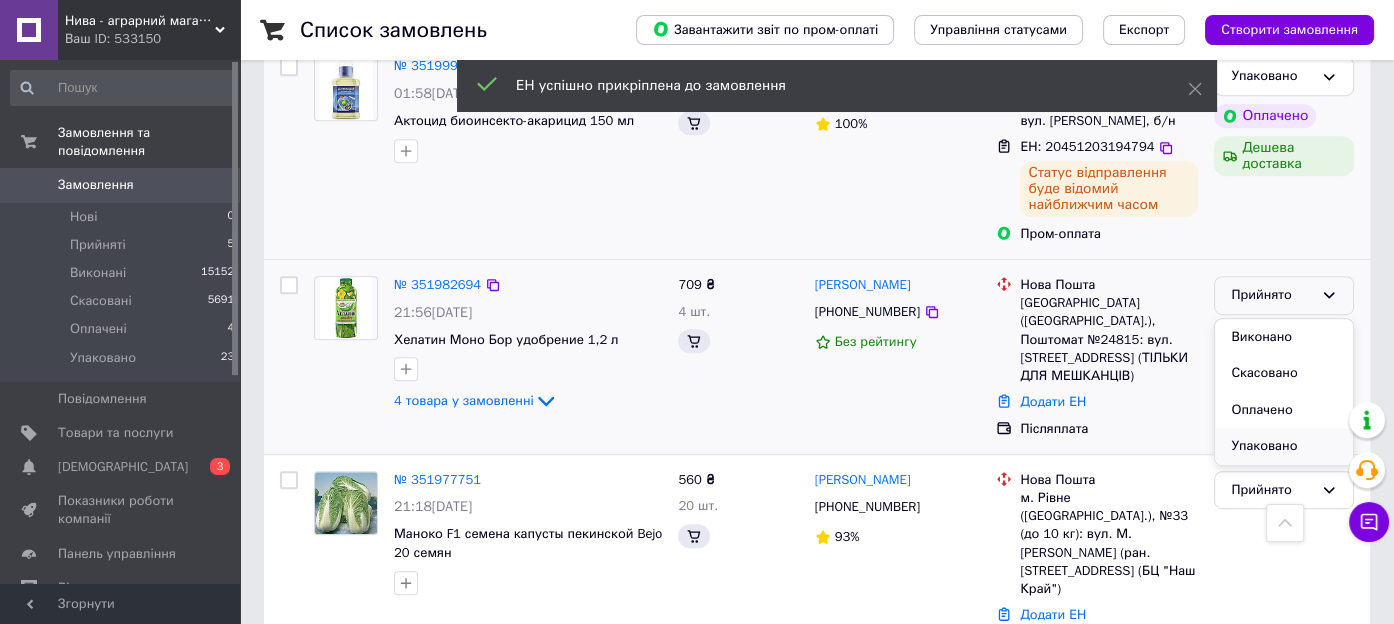 click on "Упаковано" at bounding box center [1284, 446] 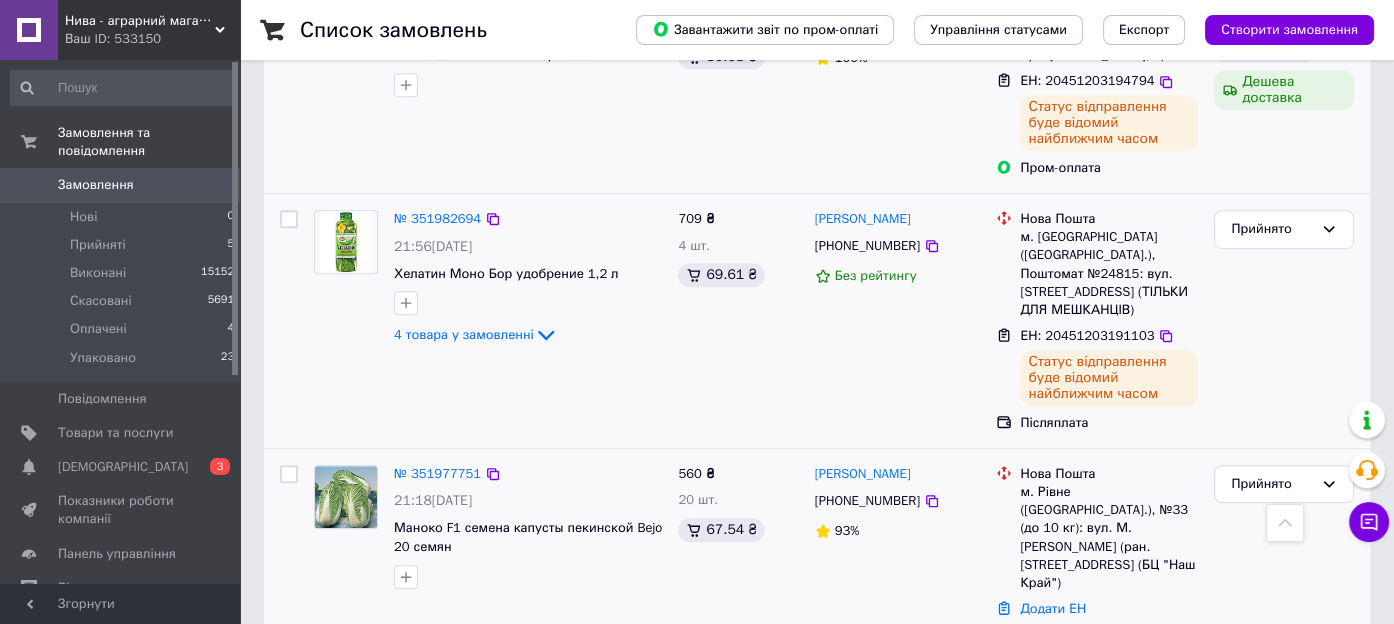 scroll, scrollTop: 1275, scrollLeft: 0, axis: vertical 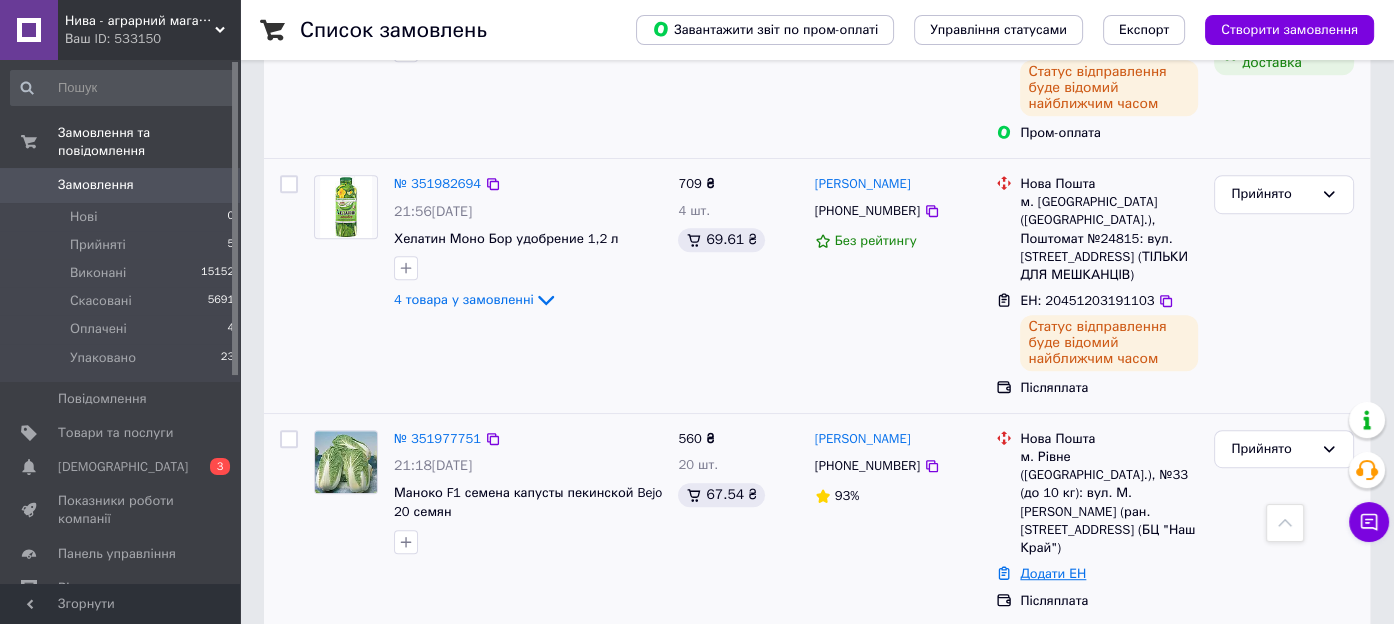 click on "Додати ЕН" at bounding box center (1053, 573) 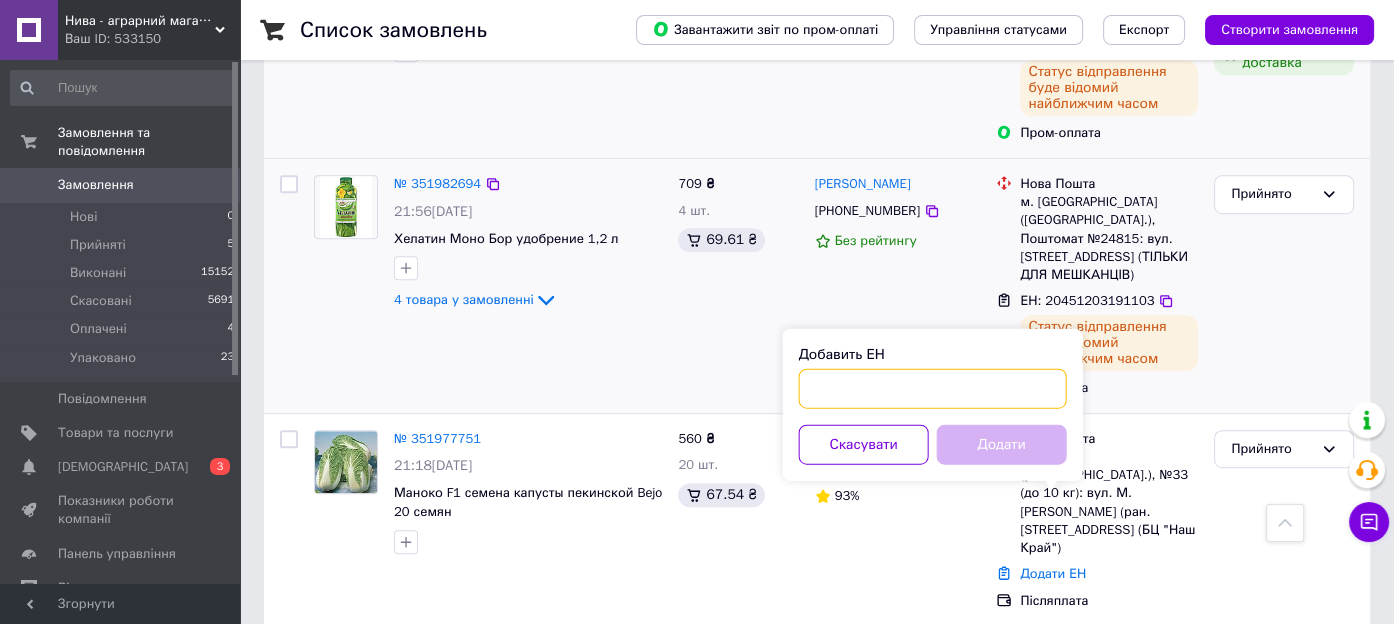 click on "Добавить ЕН" at bounding box center (933, 388) 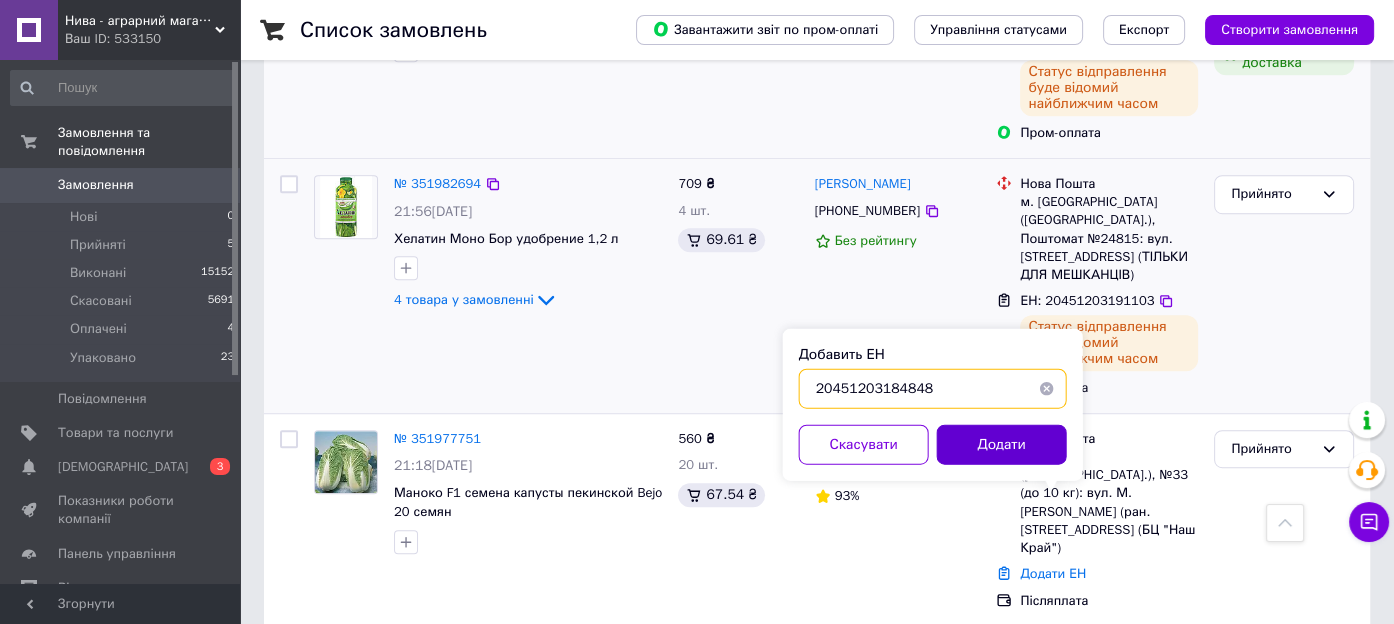 type on "20451203184848" 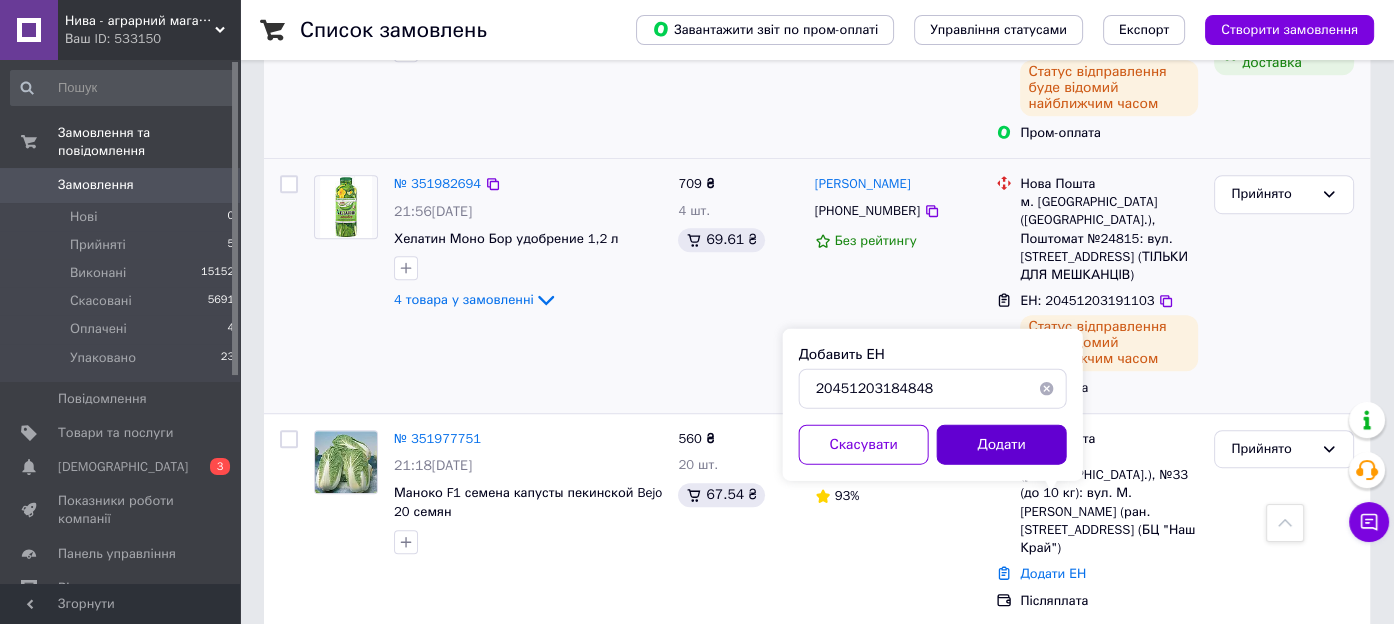 click on "Додати" at bounding box center (1002, 444) 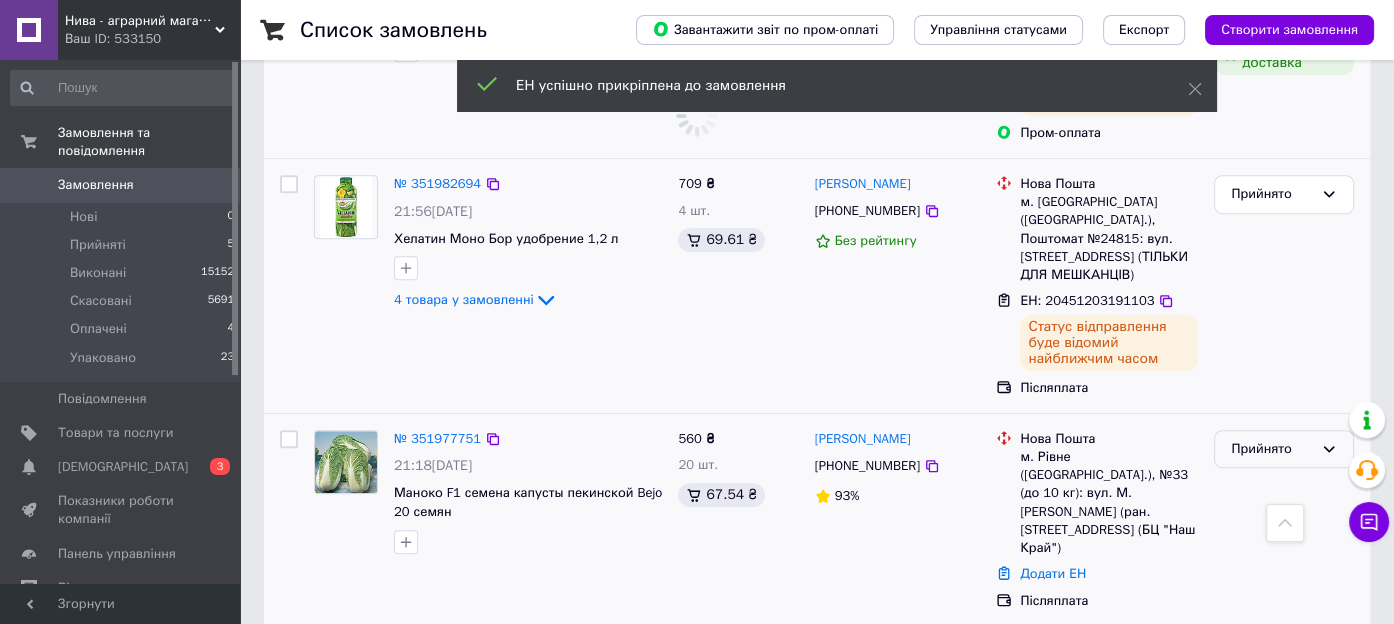 click on "Прийнято" at bounding box center (1272, 449) 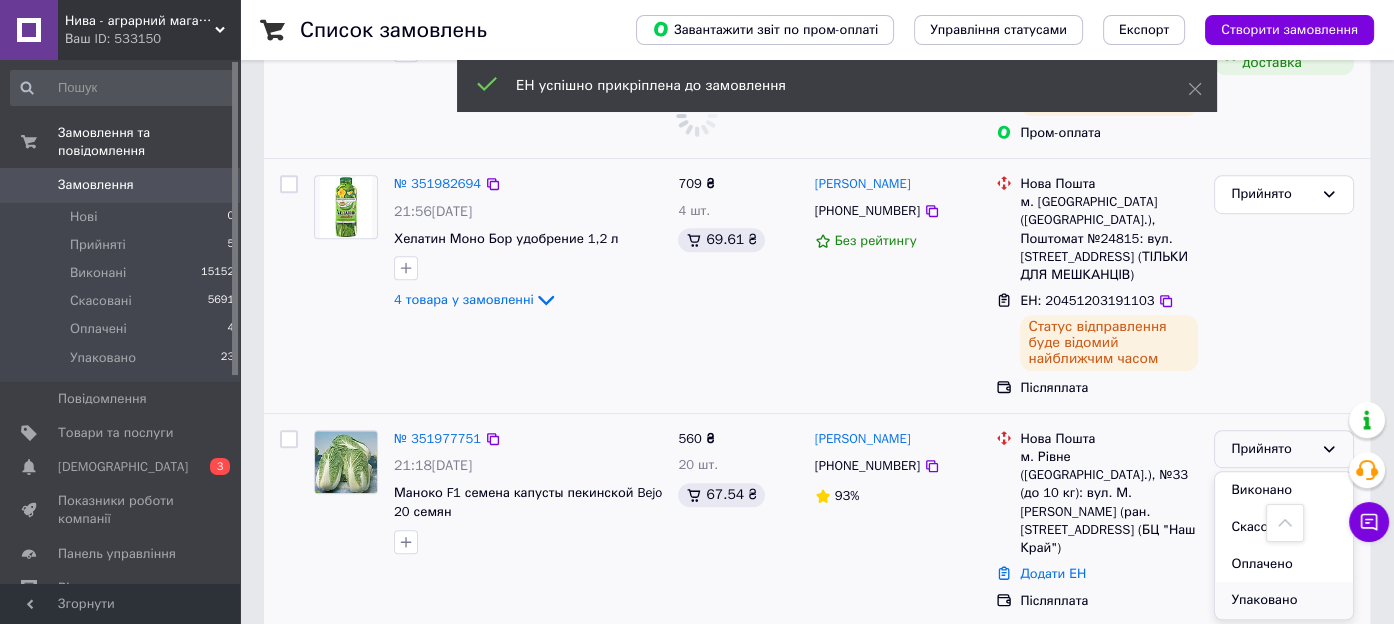 click on "Упаковано" at bounding box center (1284, 600) 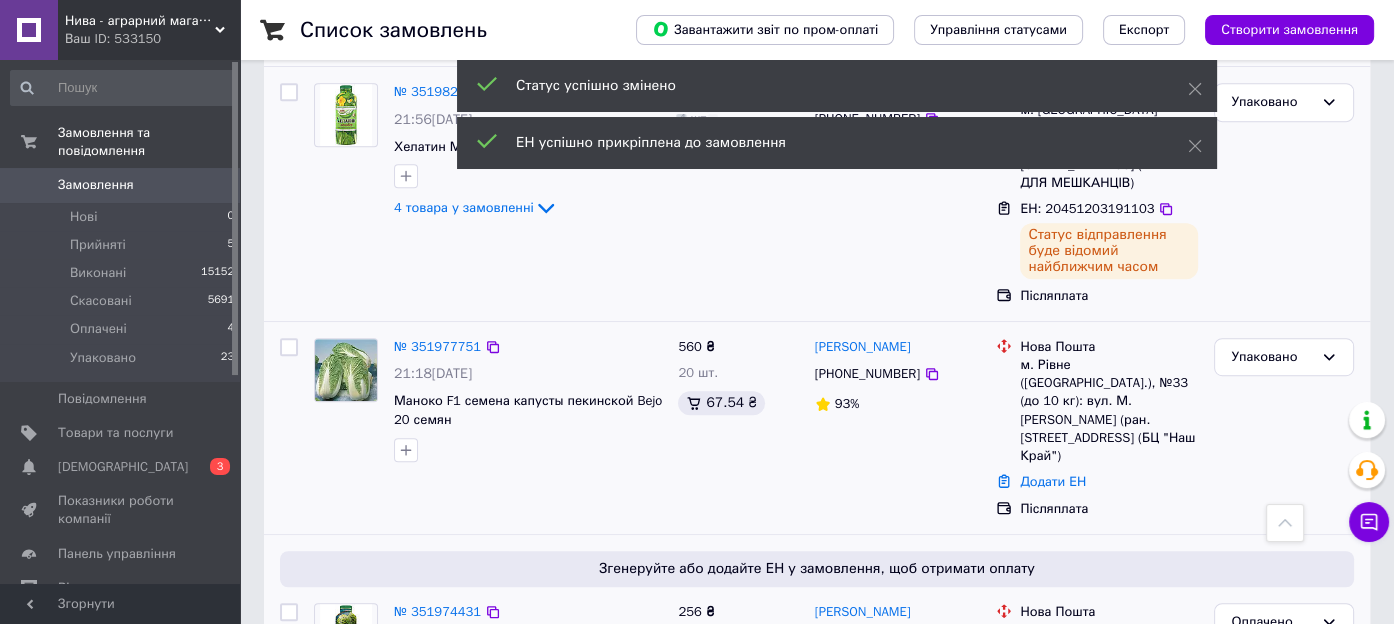 scroll, scrollTop: 1544, scrollLeft: 0, axis: vertical 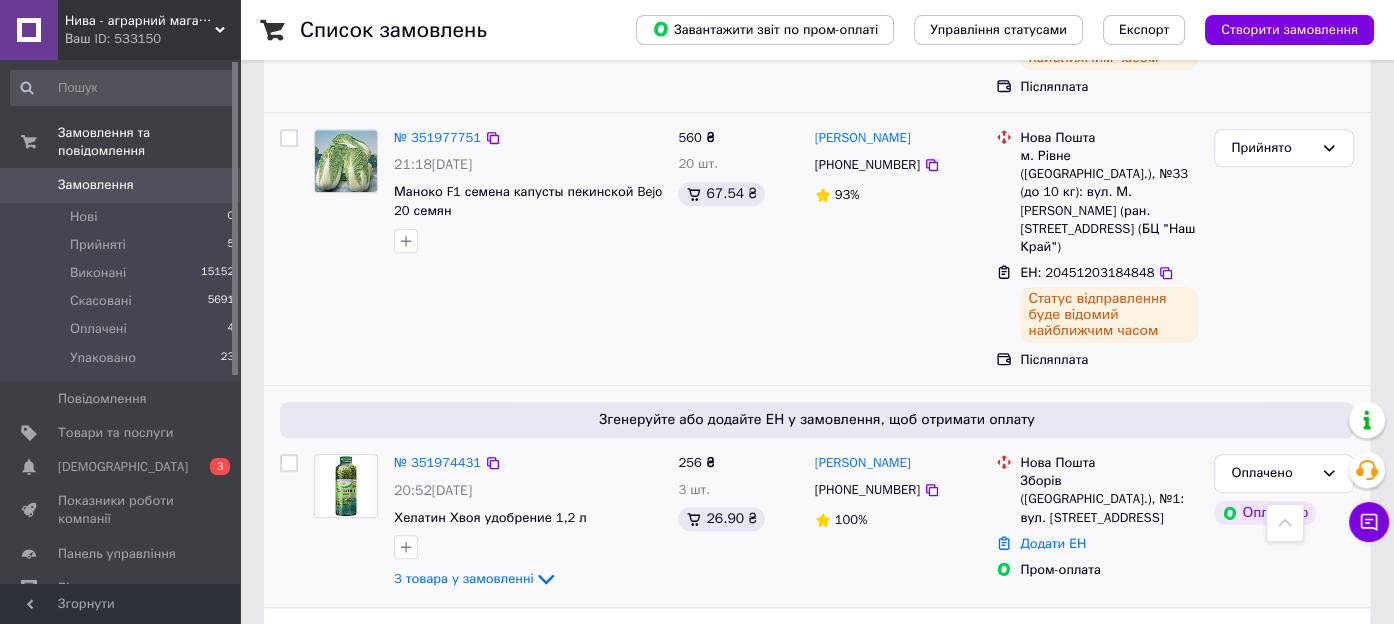 drag, startPoint x: 1055, startPoint y: 475, endPoint x: 967, endPoint y: 482, distance: 88.27797 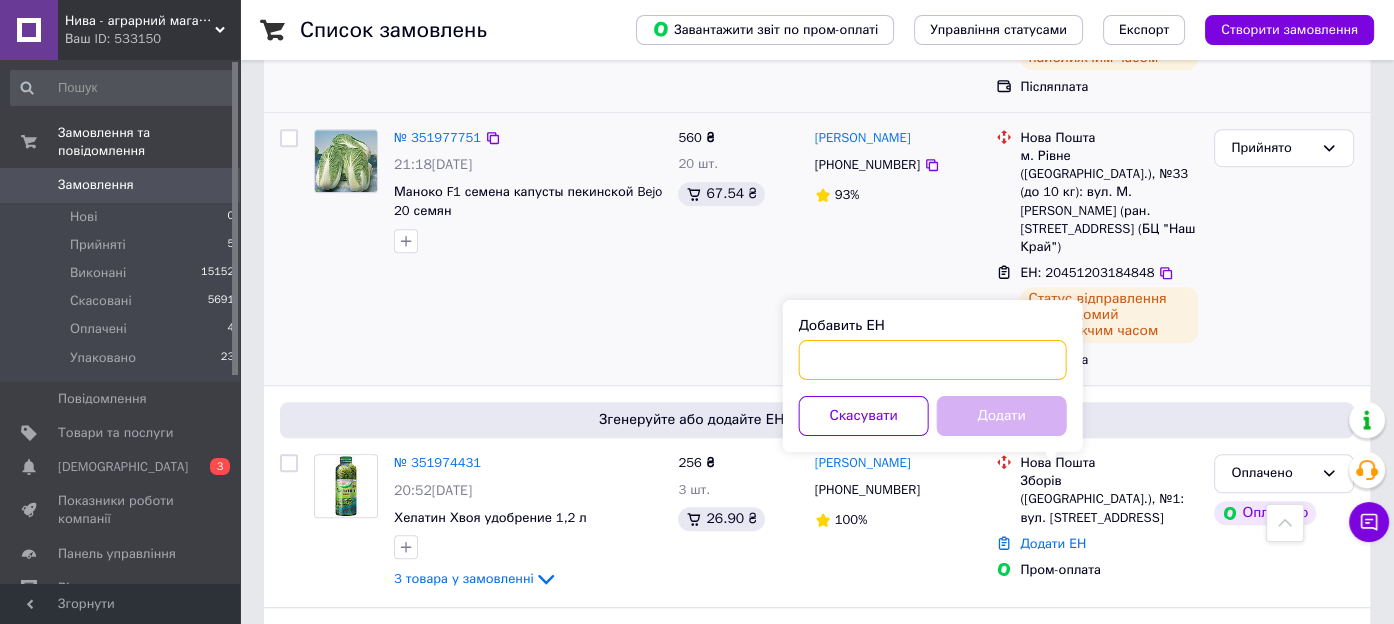 click on "Добавить ЕН" at bounding box center (933, 360) 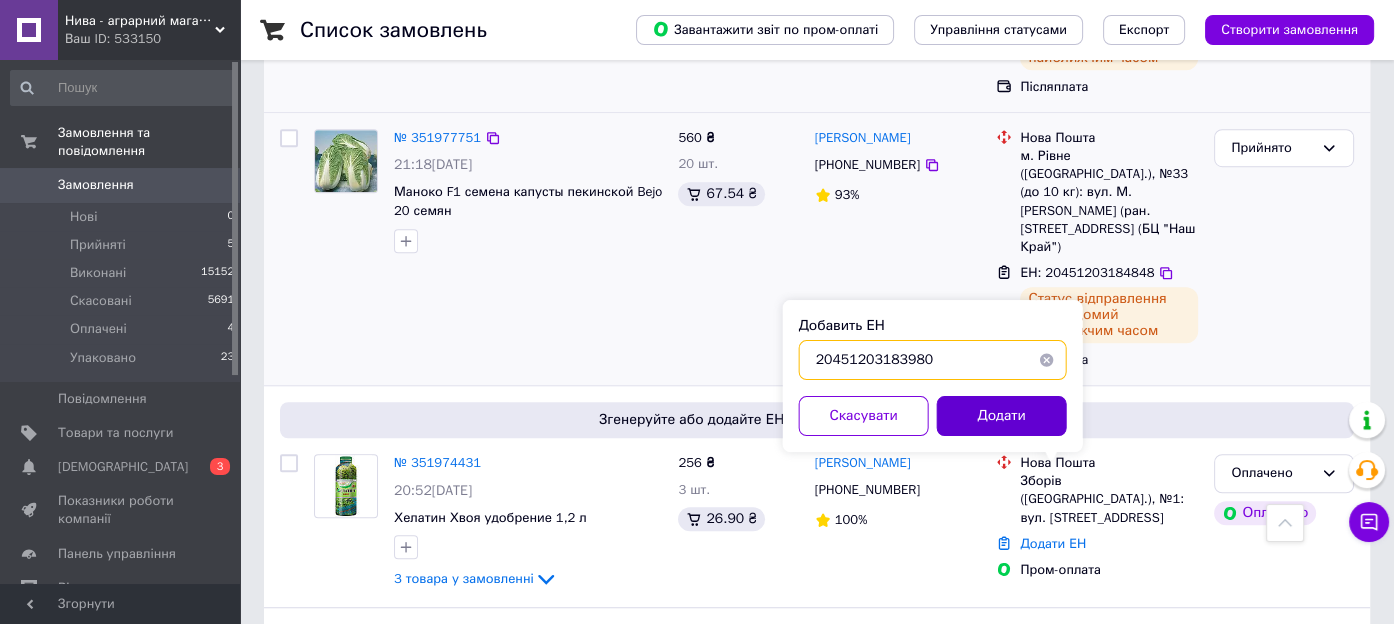 type on "20451203183980" 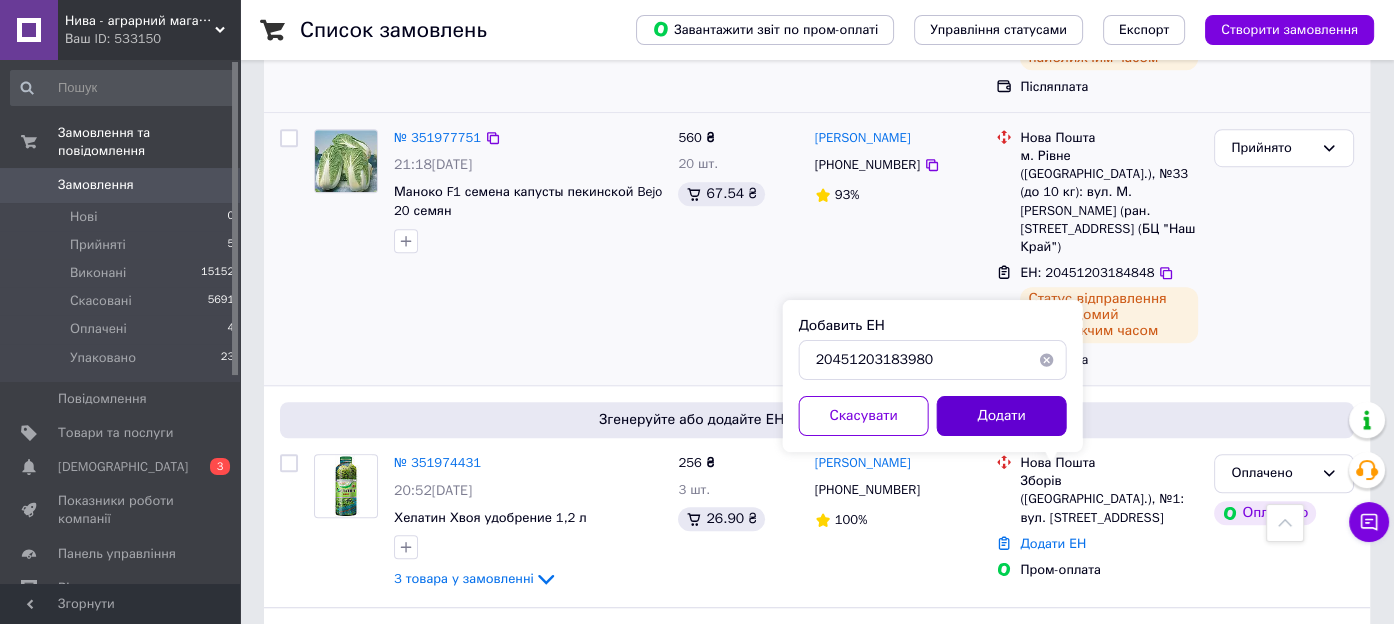 click on "Додати" at bounding box center (1002, 416) 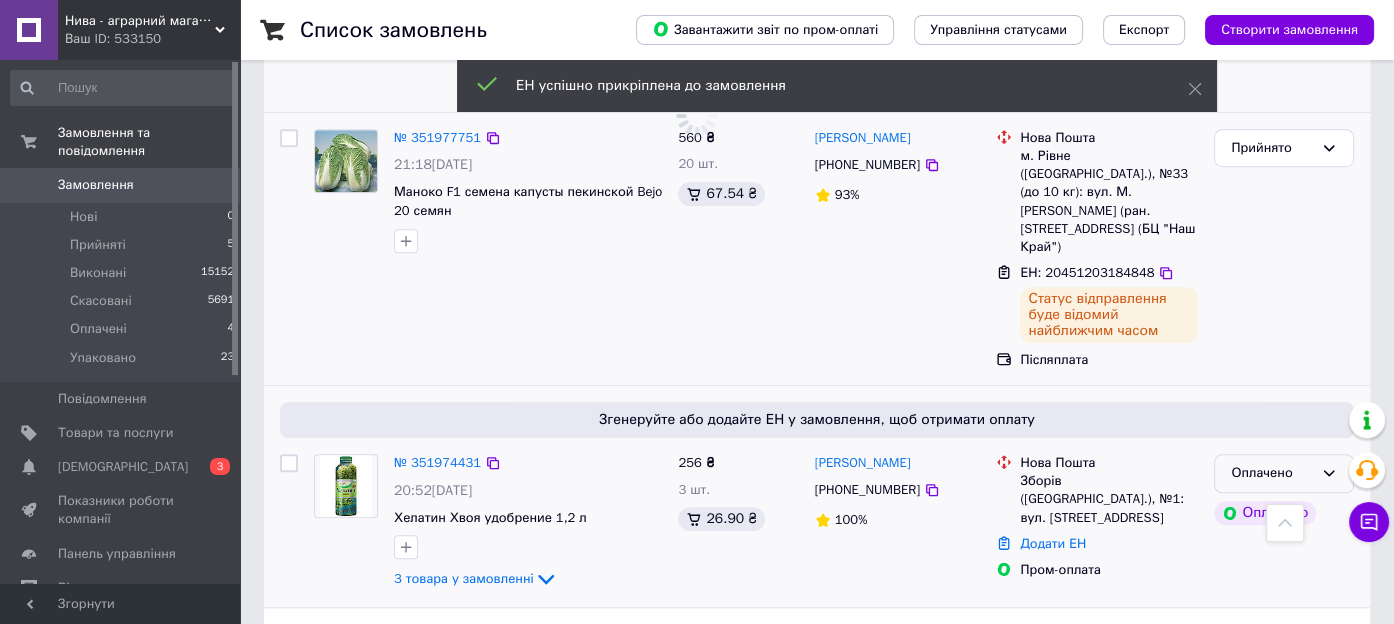 click on "Оплачено" at bounding box center (1272, 473) 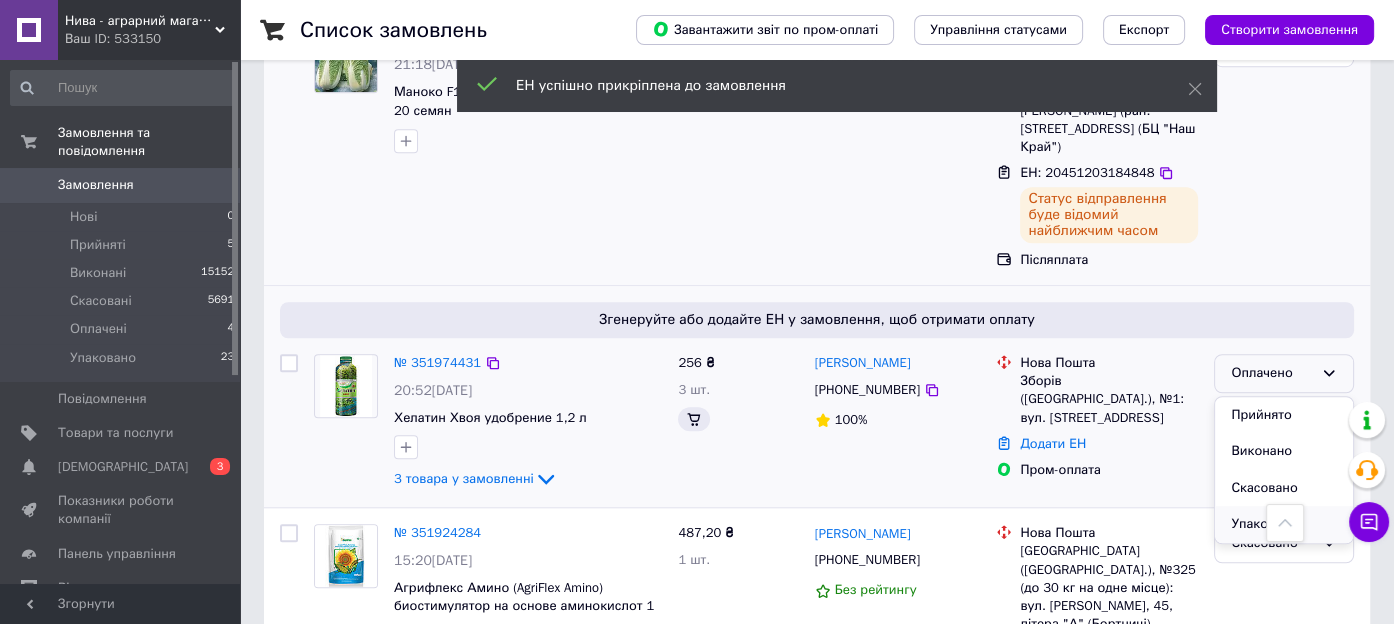 scroll, scrollTop: 1644, scrollLeft: 0, axis: vertical 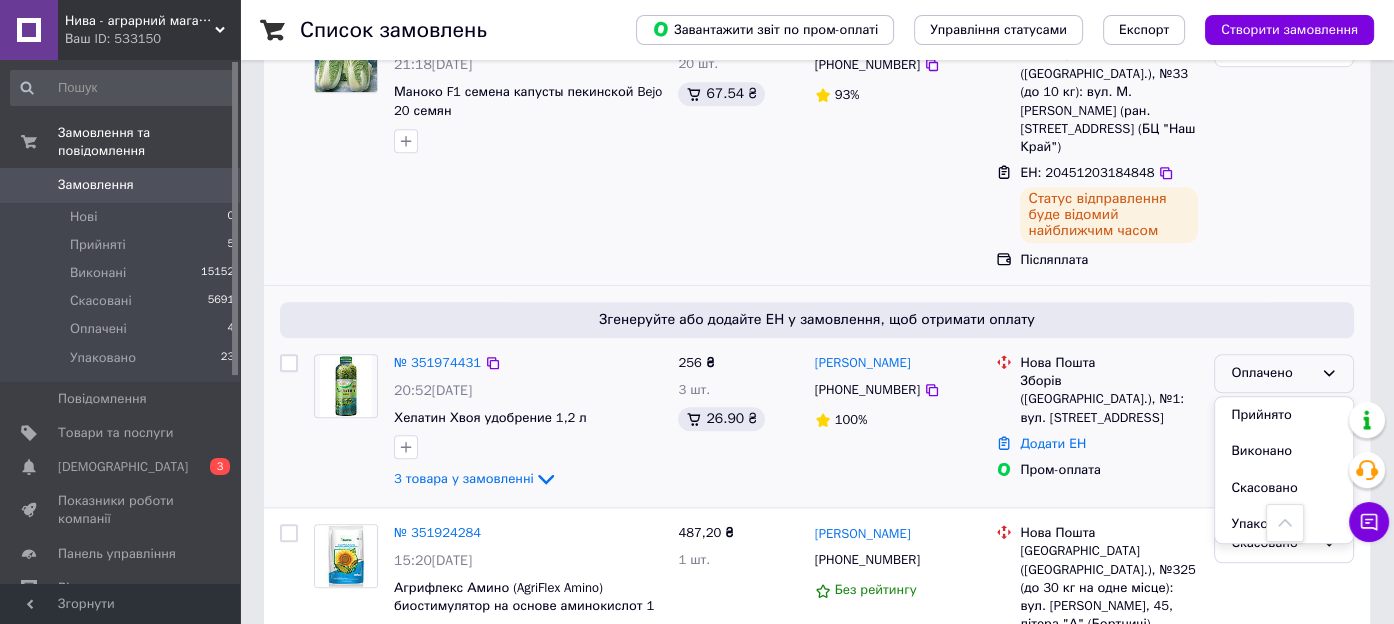 drag, startPoint x: 1231, startPoint y: 447, endPoint x: 1150, endPoint y: 425, distance: 83.9345 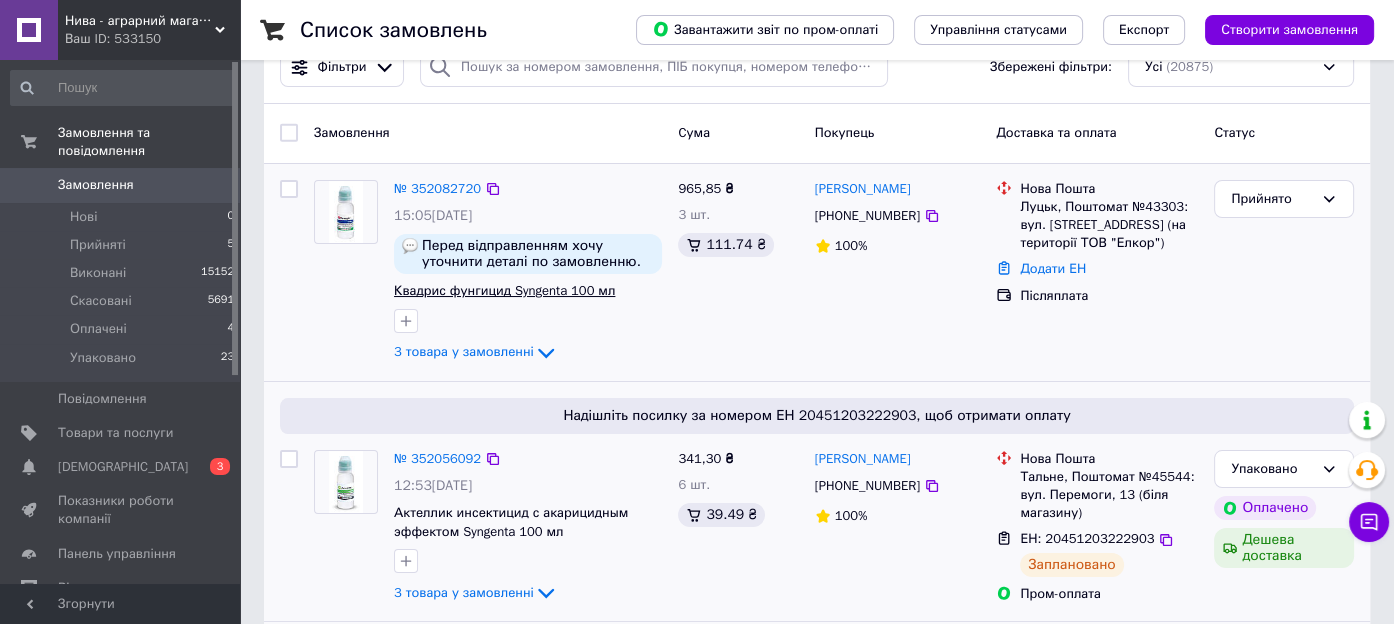 scroll, scrollTop: 0, scrollLeft: 0, axis: both 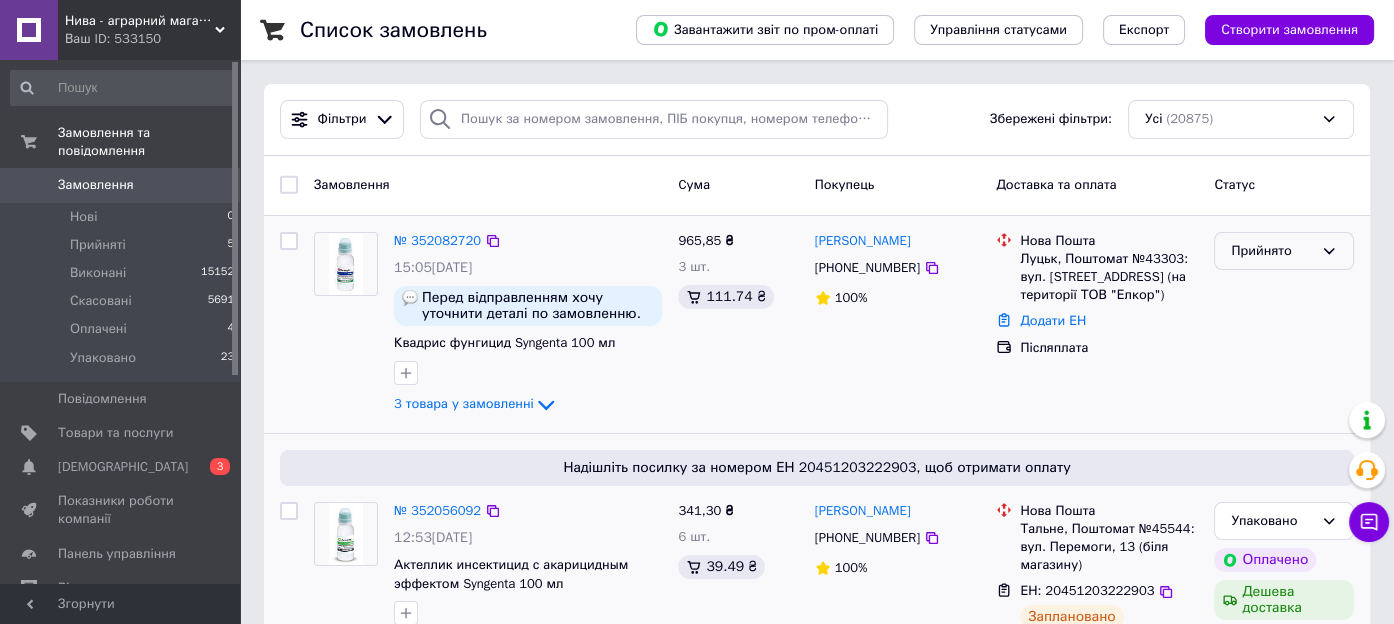 click on "Прийнято" at bounding box center [1272, 251] 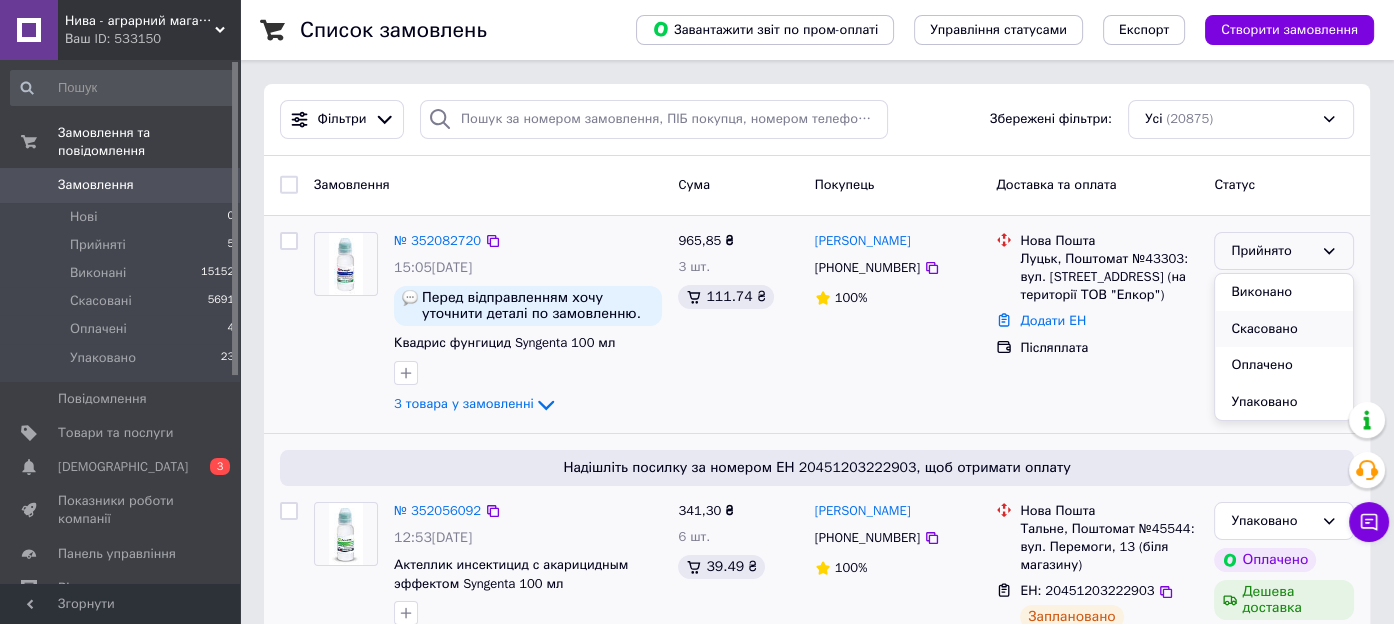 click on "Скасовано" at bounding box center (1284, 329) 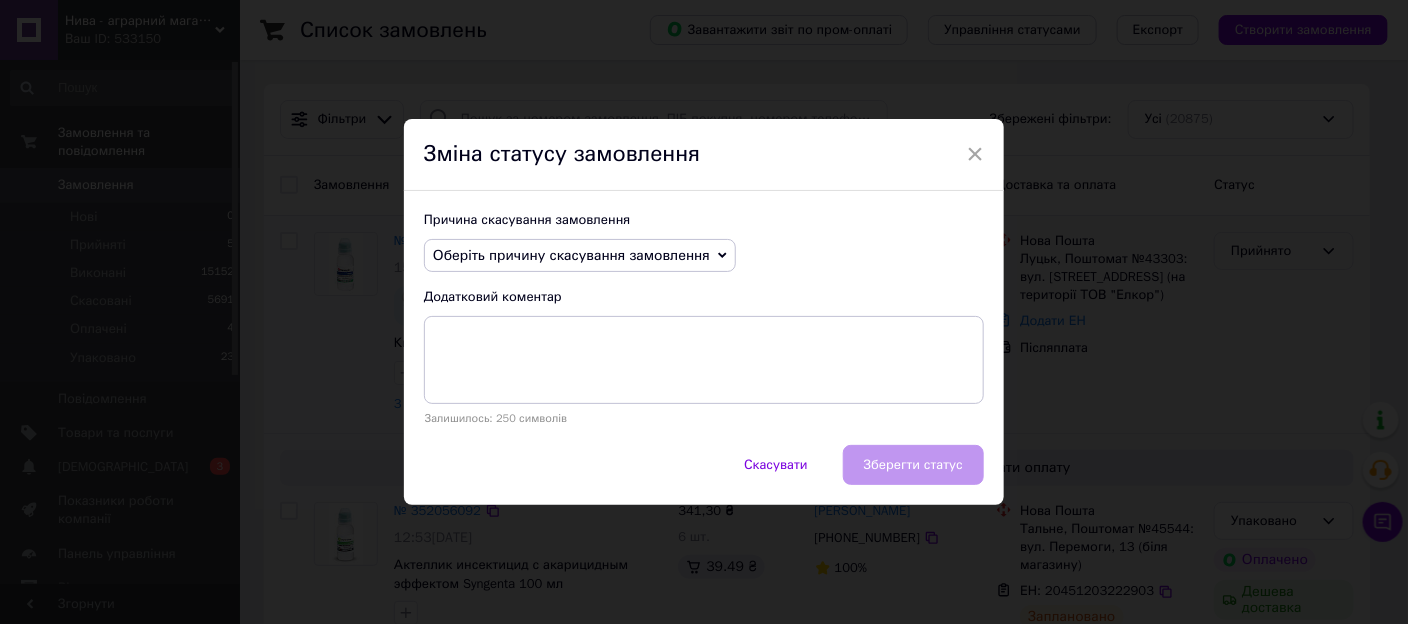 click on "Оберіть причину скасування замовлення" at bounding box center [571, 255] 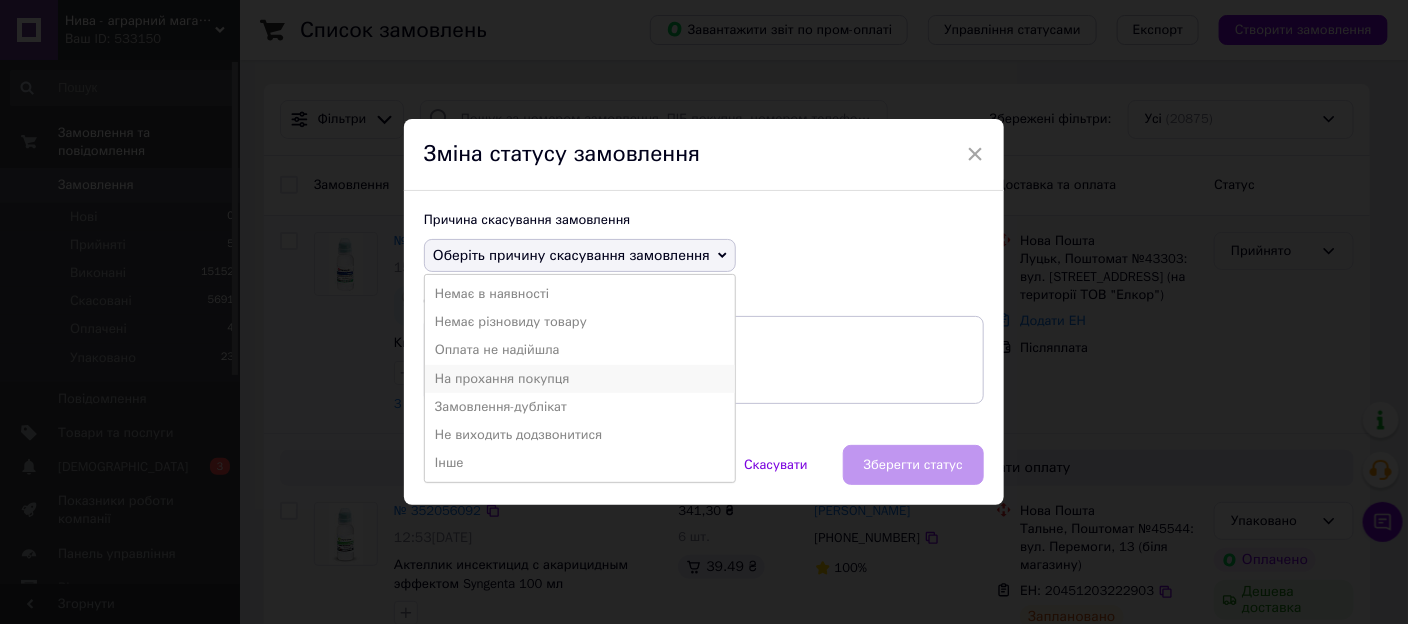 click on "На прохання покупця" at bounding box center [580, 379] 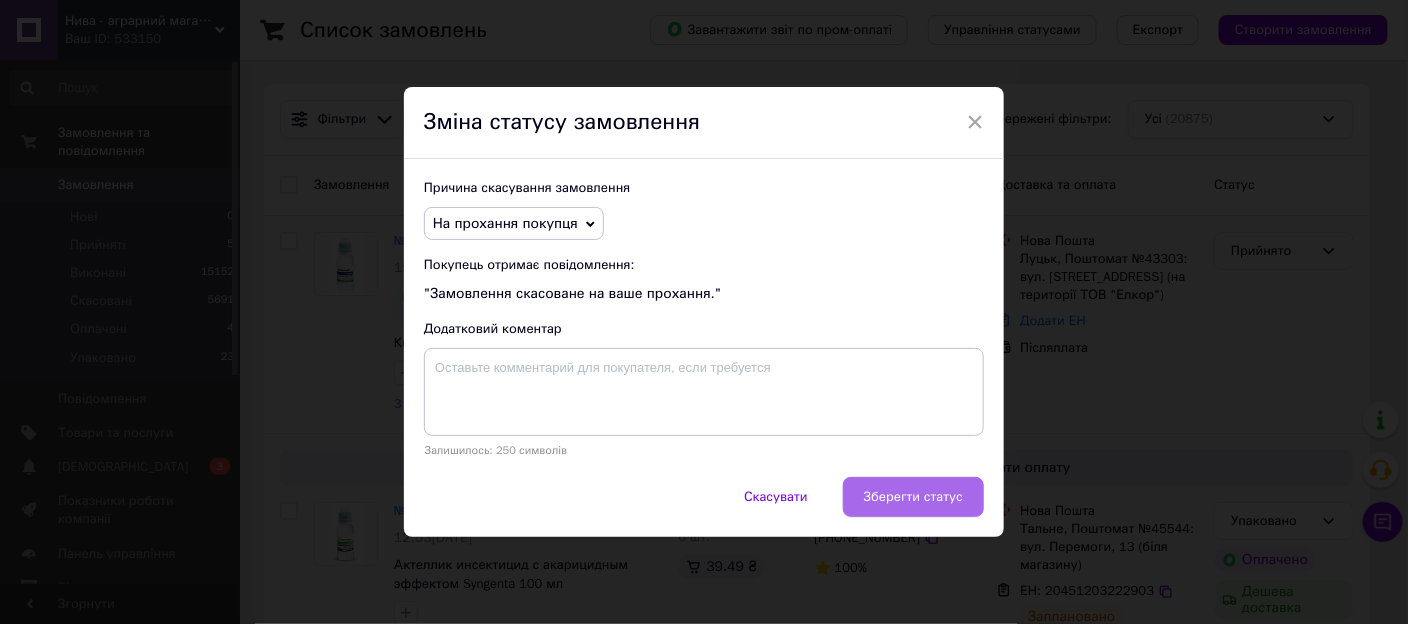 click on "Зберегти статус" at bounding box center (913, 497) 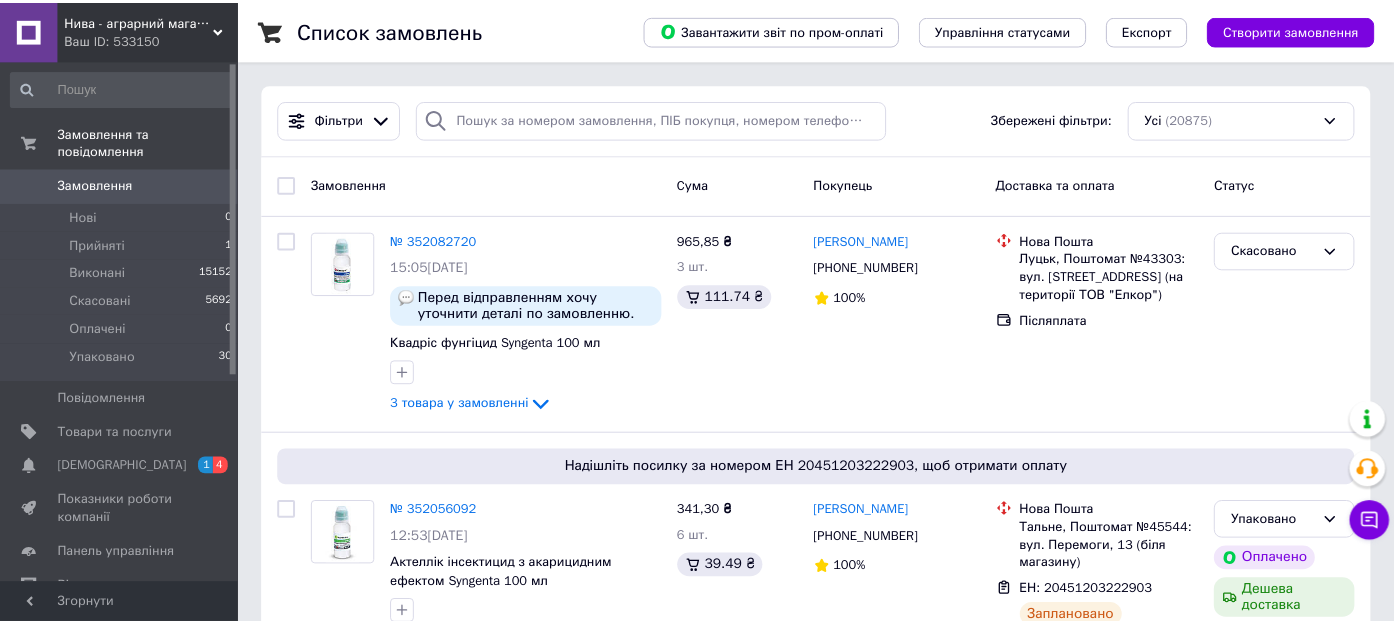 scroll, scrollTop: 0, scrollLeft: 0, axis: both 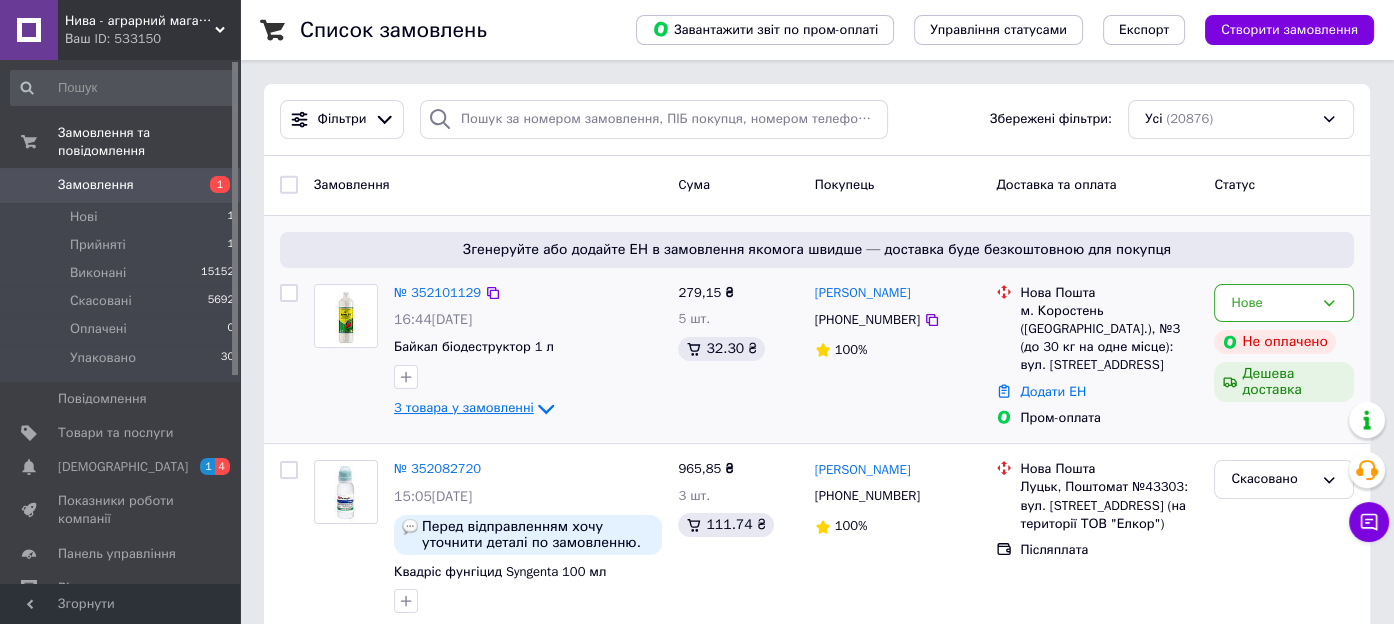 click on "3 товара у замовленні" at bounding box center (464, 407) 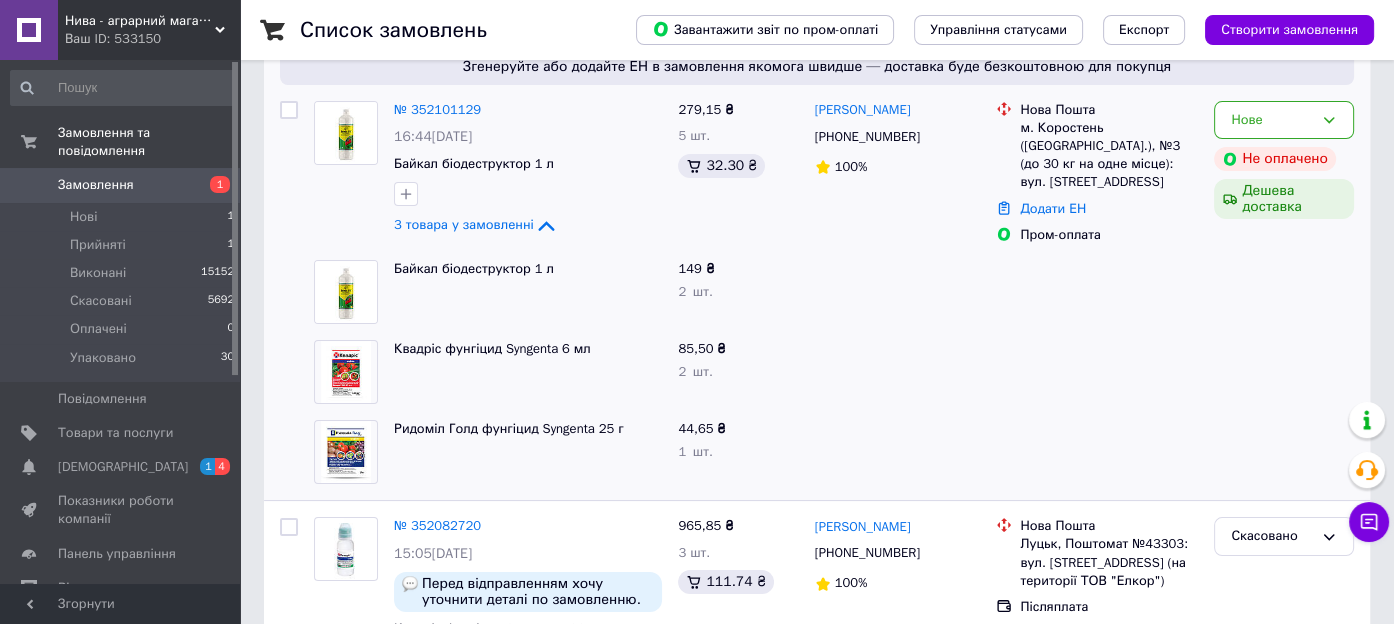 scroll, scrollTop: 200, scrollLeft: 0, axis: vertical 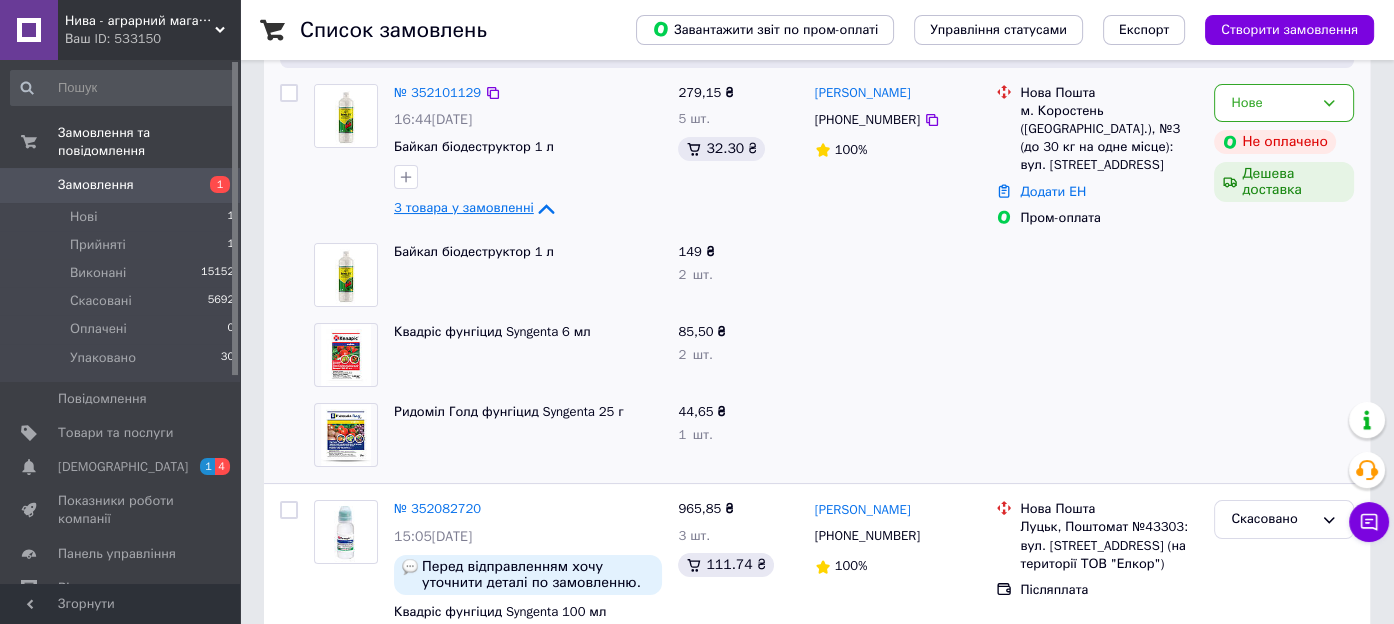 click on "3 товара у замовленні" at bounding box center (464, 207) 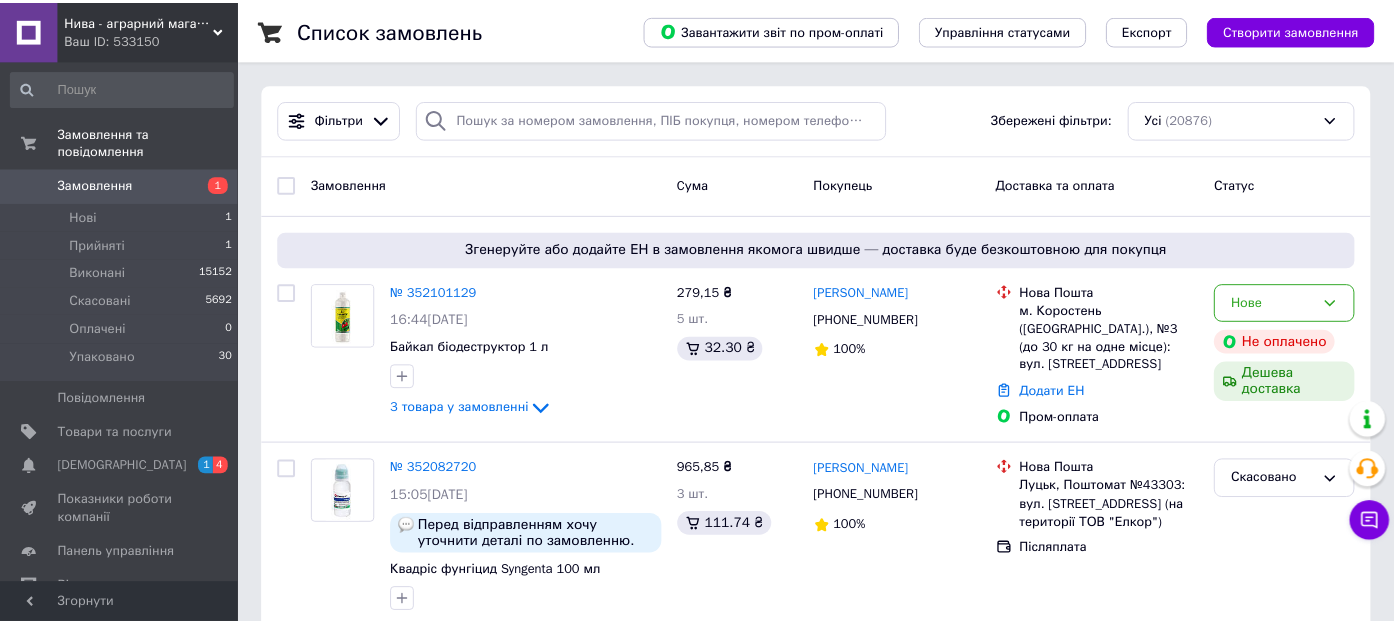 scroll, scrollTop: 0, scrollLeft: 0, axis: both 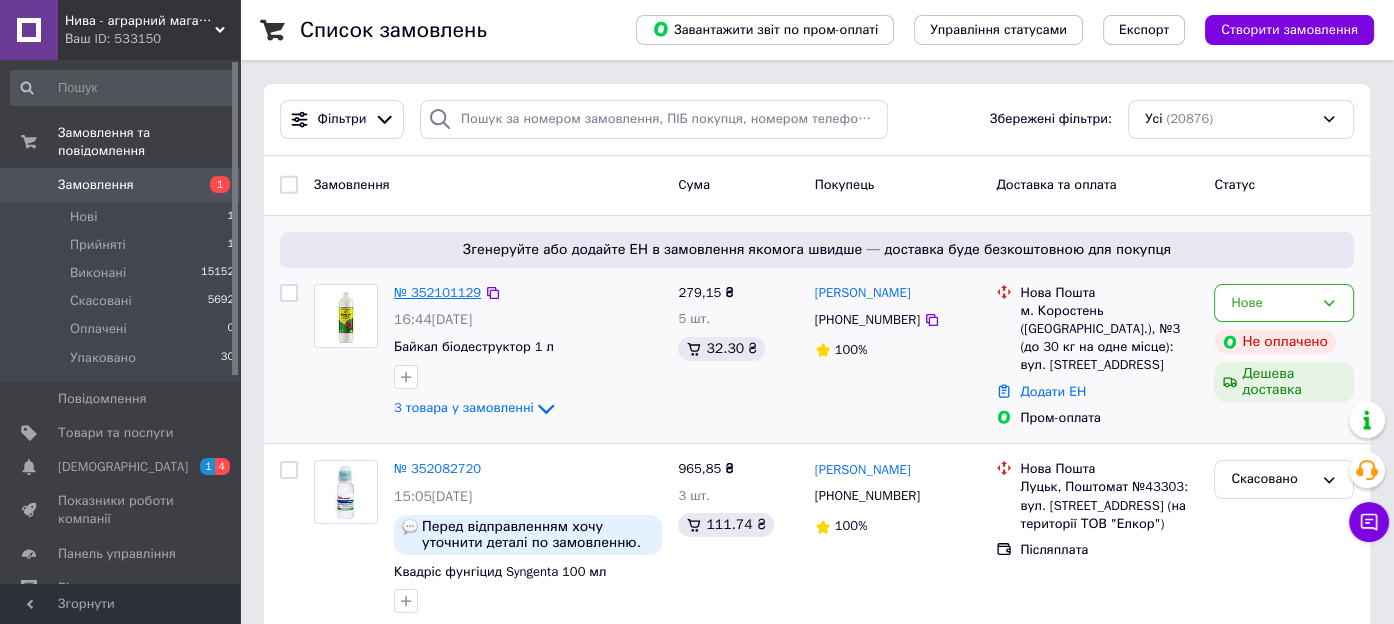 click on "№ 352101129" at bounding box center [437, 292] 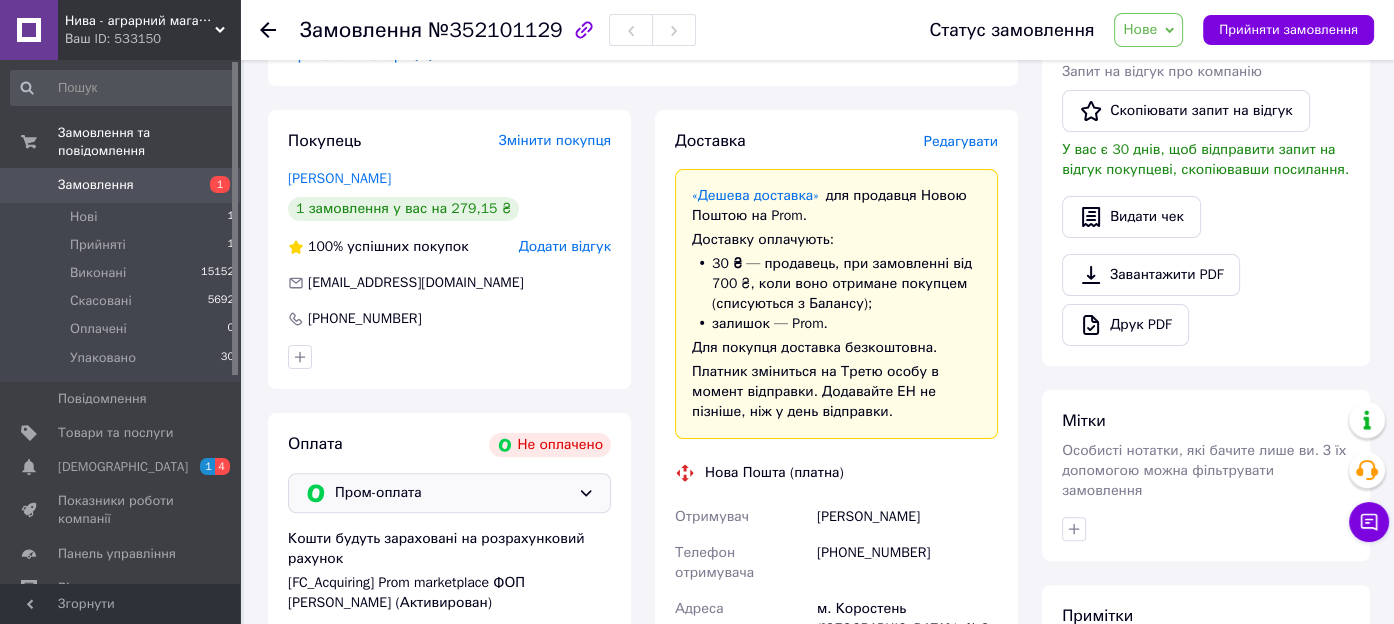 scroll, scrollTop: 800, scrollLeft: 0, axis: vertical 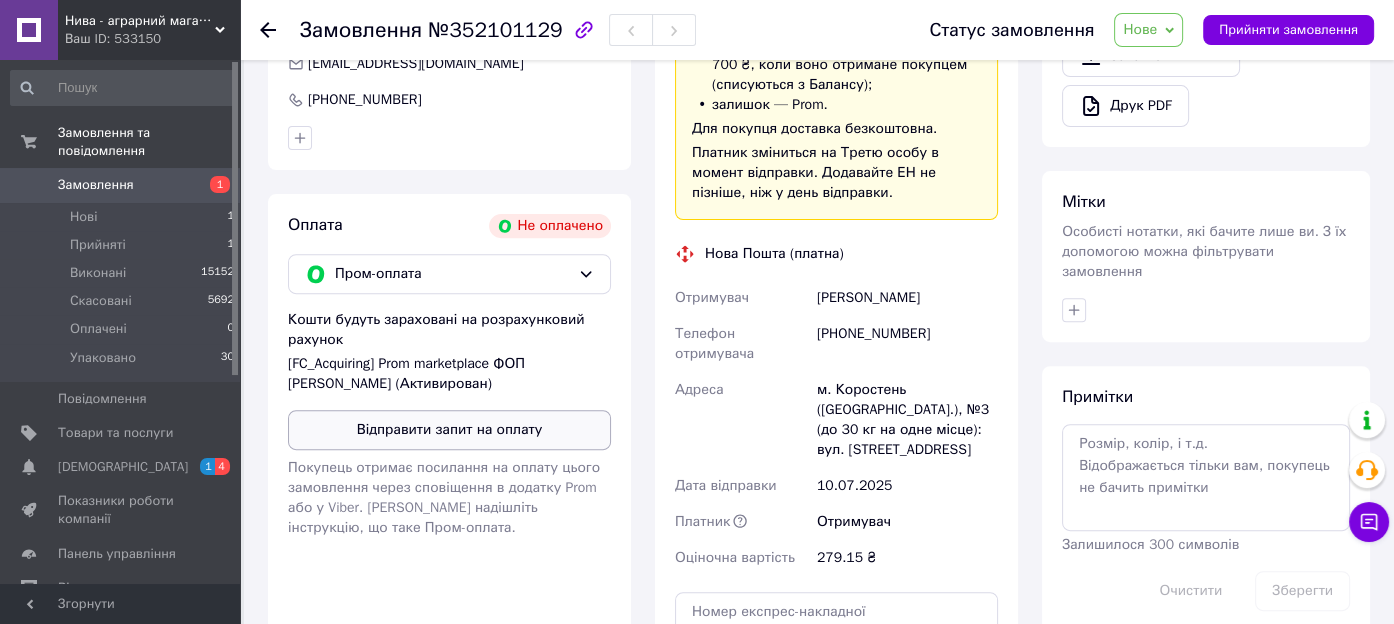 click on "Відправити запит на оплату" at bounding box center (449, 430) 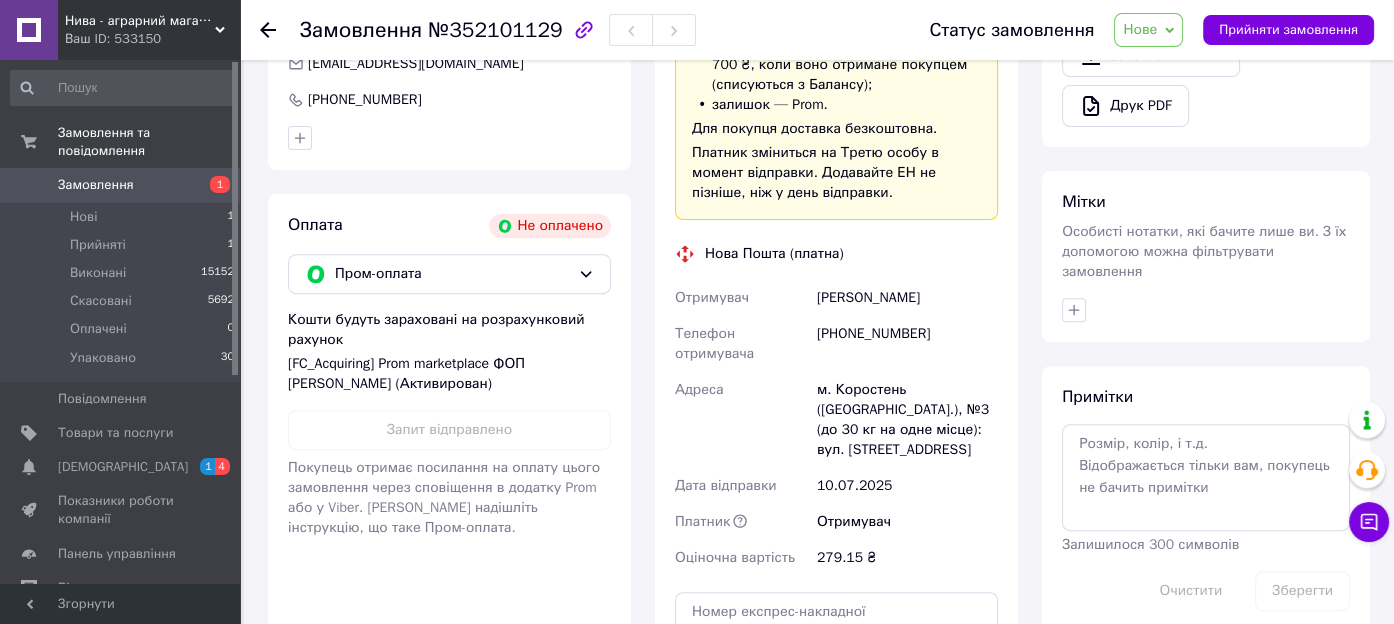 click on "Нове" at bounding box center [1140, 29] 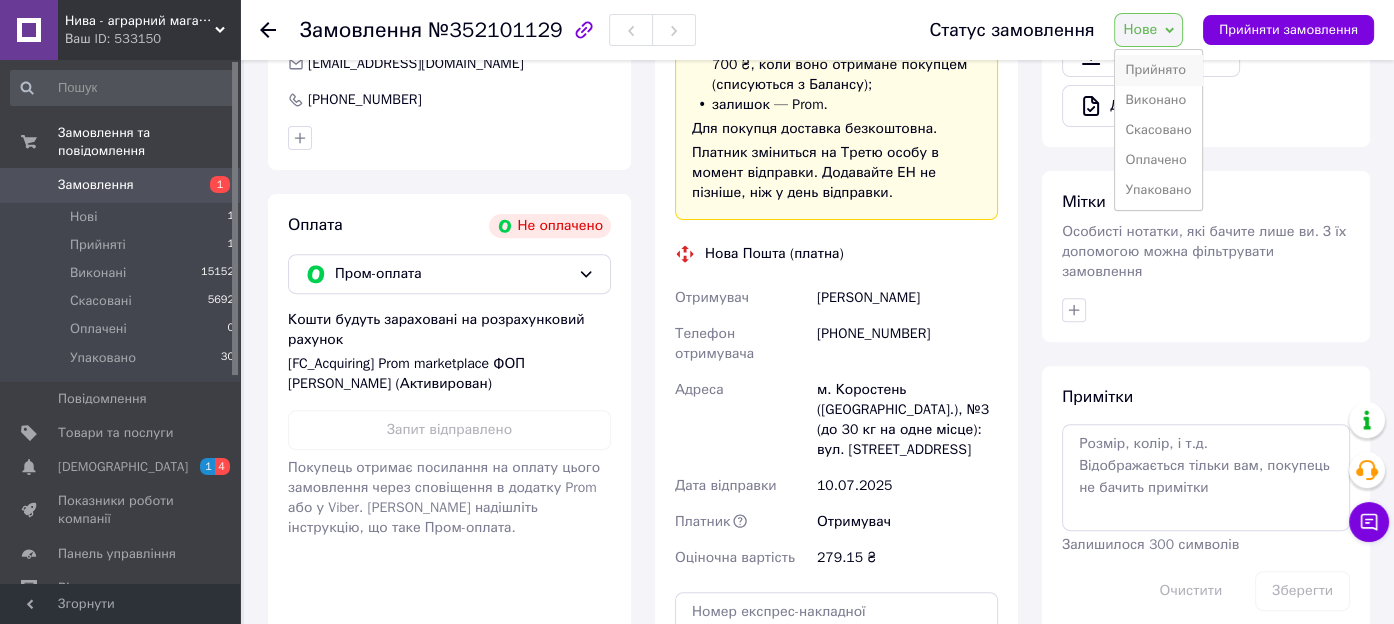click on "Прийнято" at bounding box center (1158, 70) 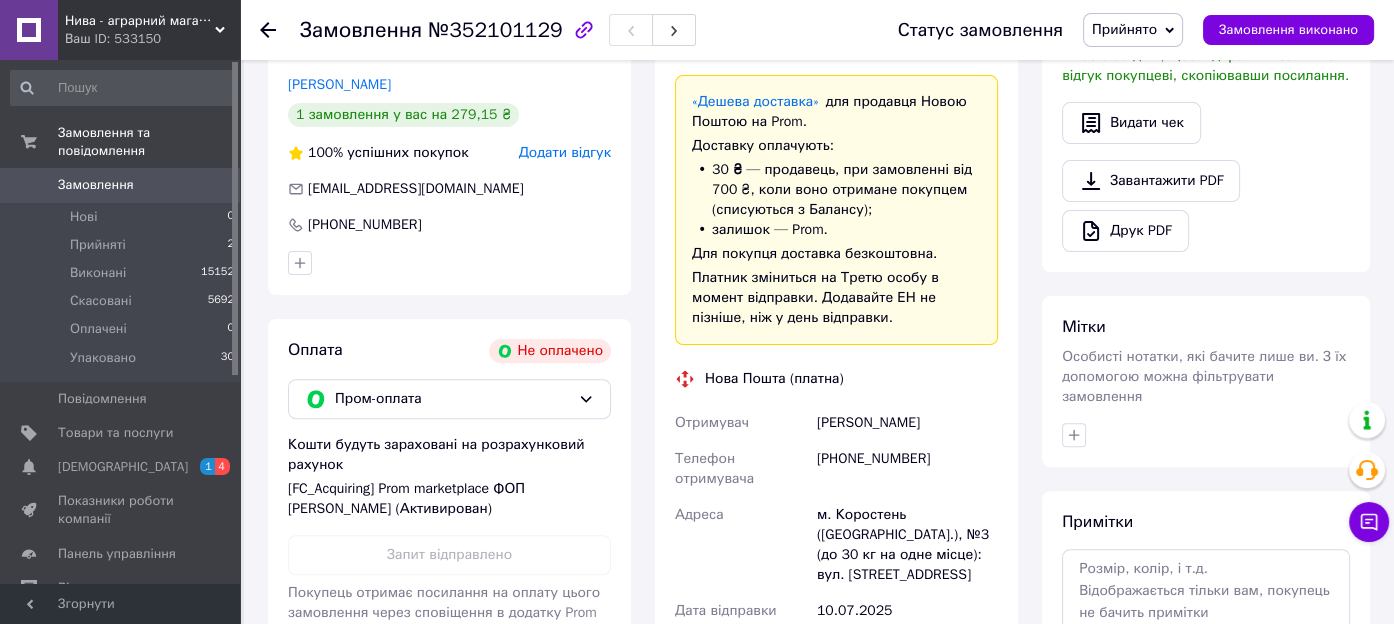 scroll, scrollTop: 699, scrollLeft: 0, axis: vertical 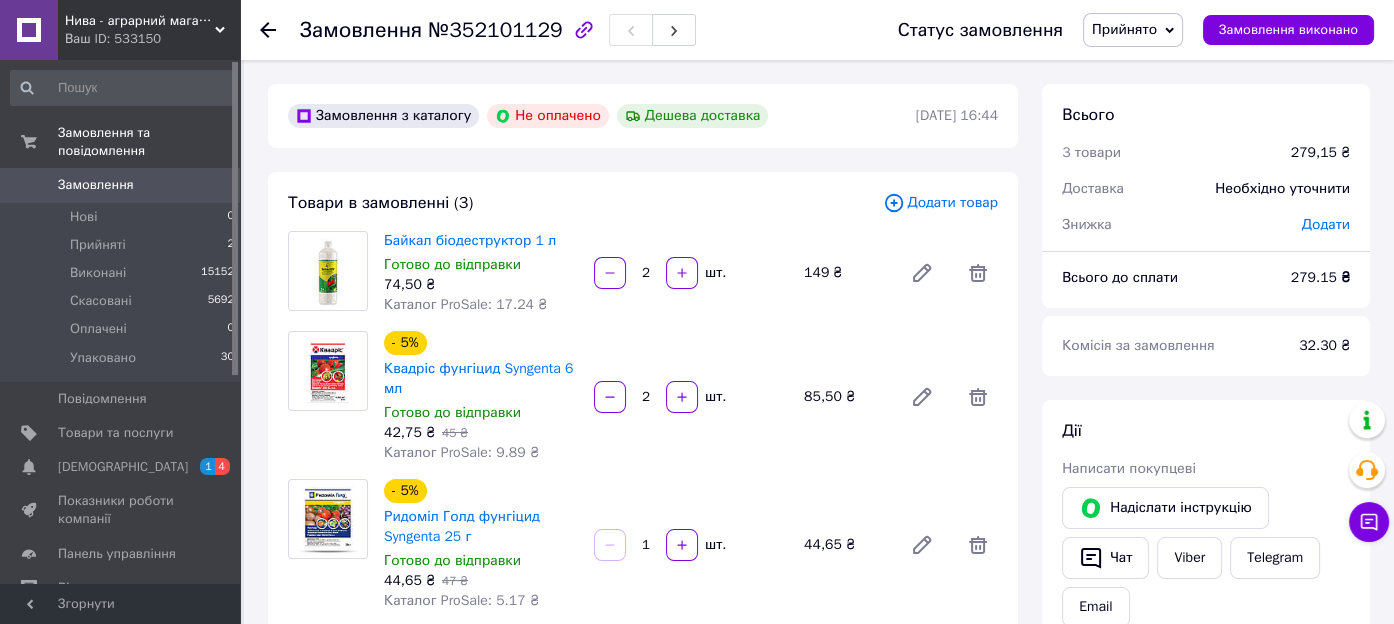 click 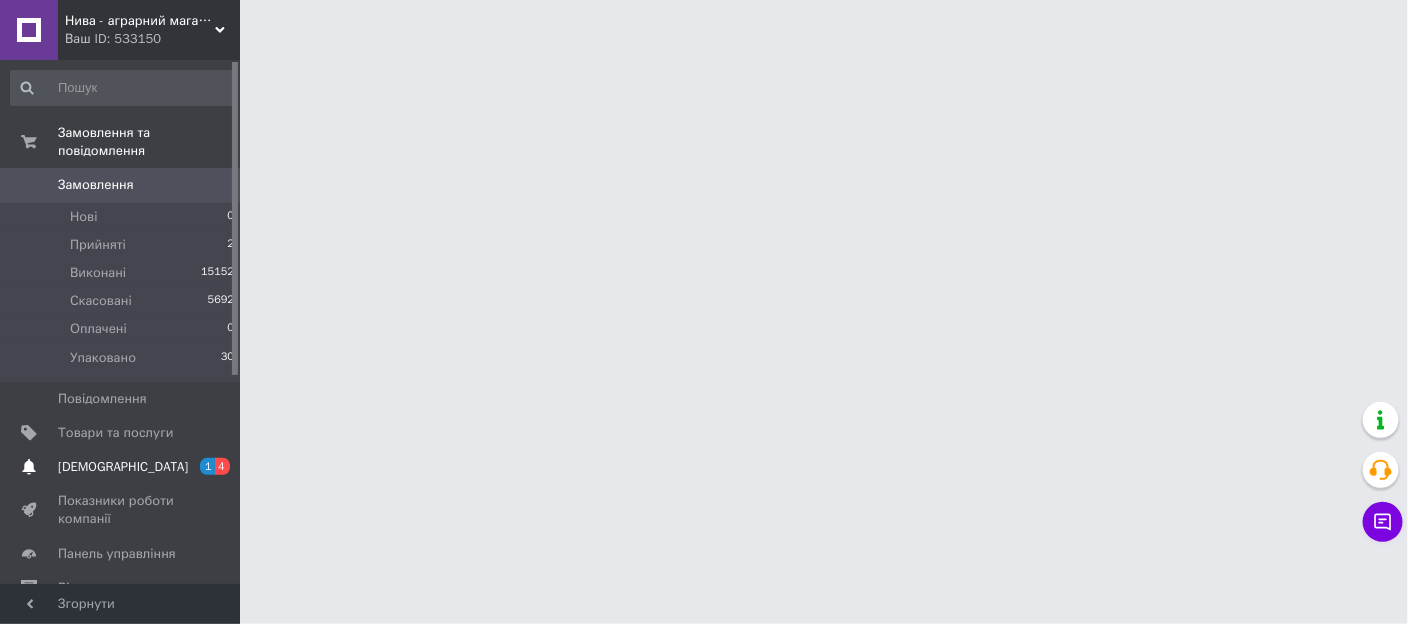 click on "[DEMOGRAPHIC_DATA]" at bounding box center (121, 467) 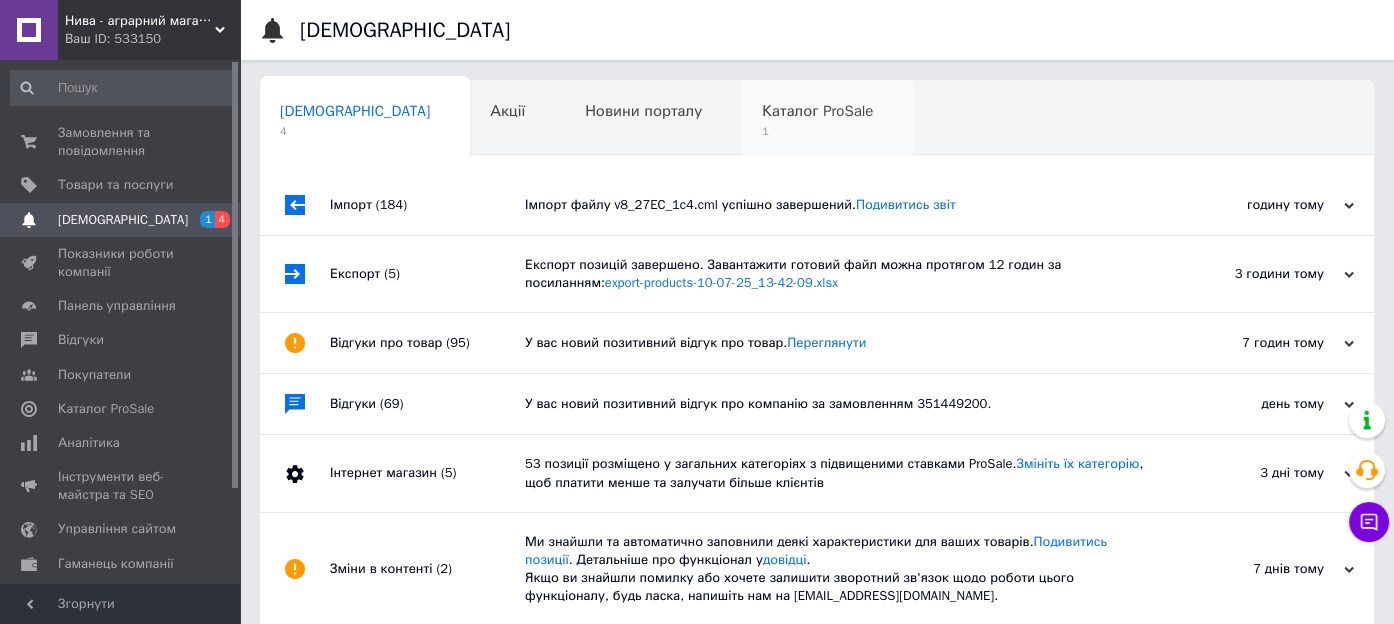 click on "1" at bounding box center [817, 131] 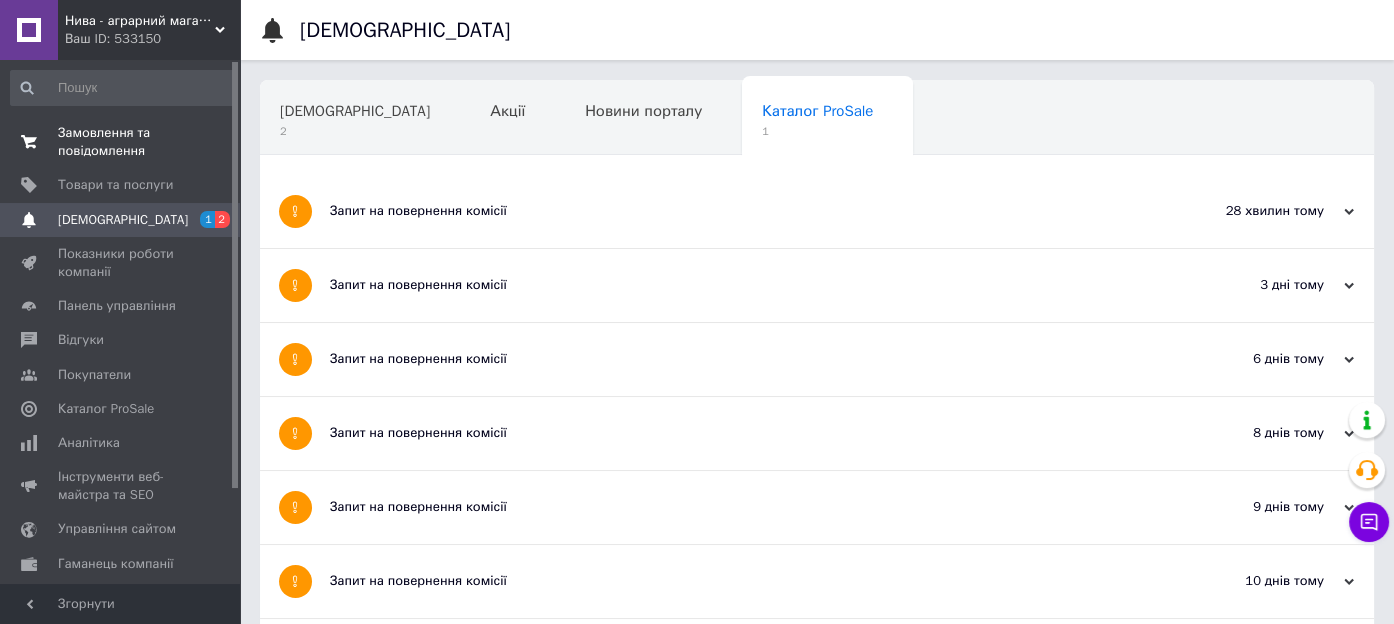 click on "Замовлення та повідомлення" at bounding box center (121, 142) 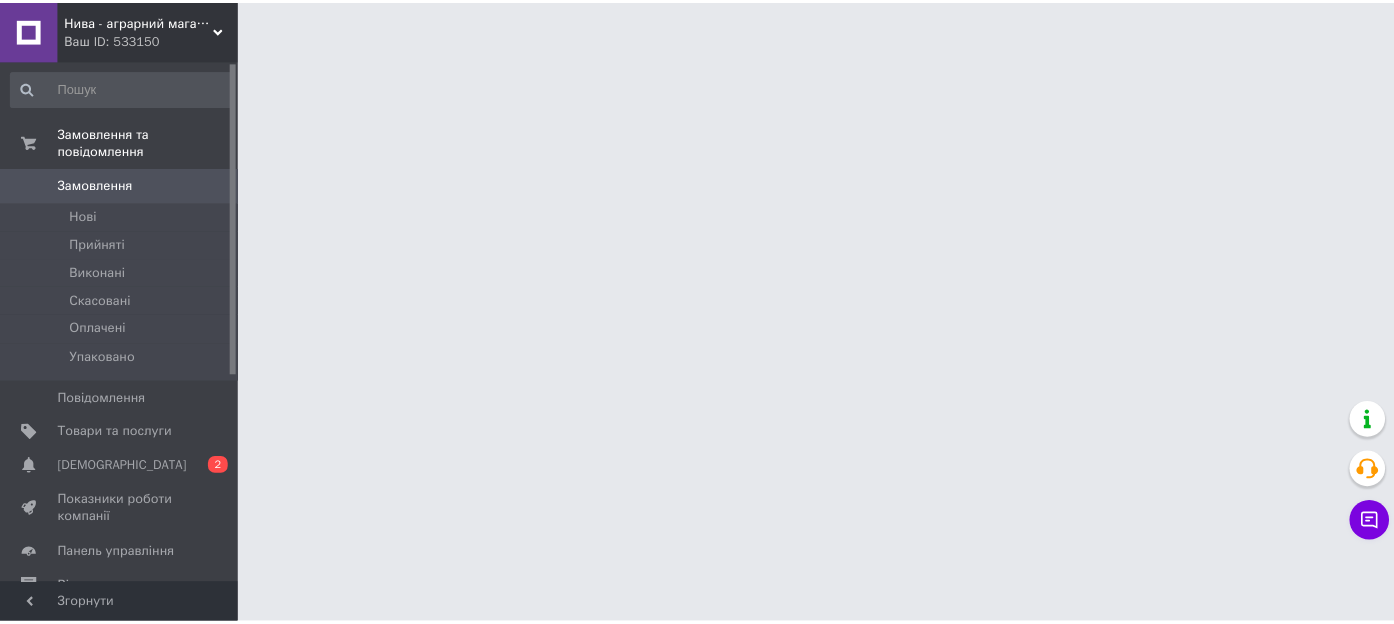 scroll, scrollTop: 0, scrollLeft: 0, axis: both 